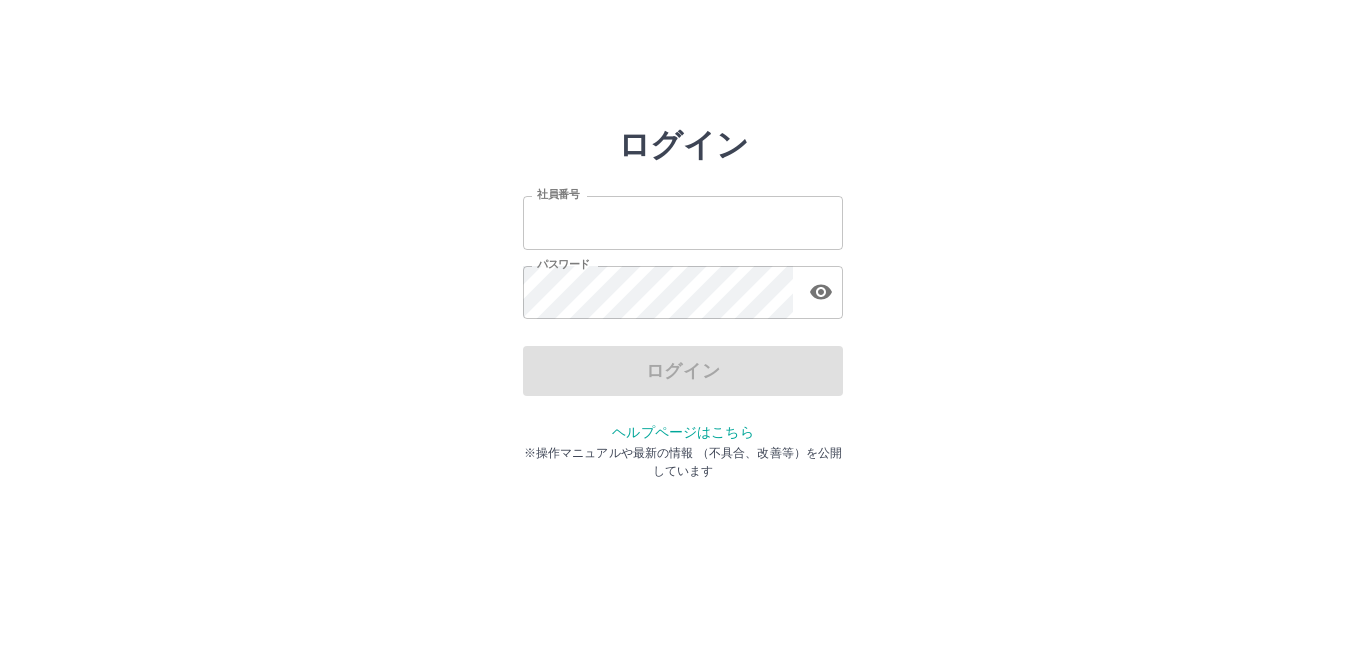 scroll, scrollTop: 0, scrollLeft: 0, axis: both 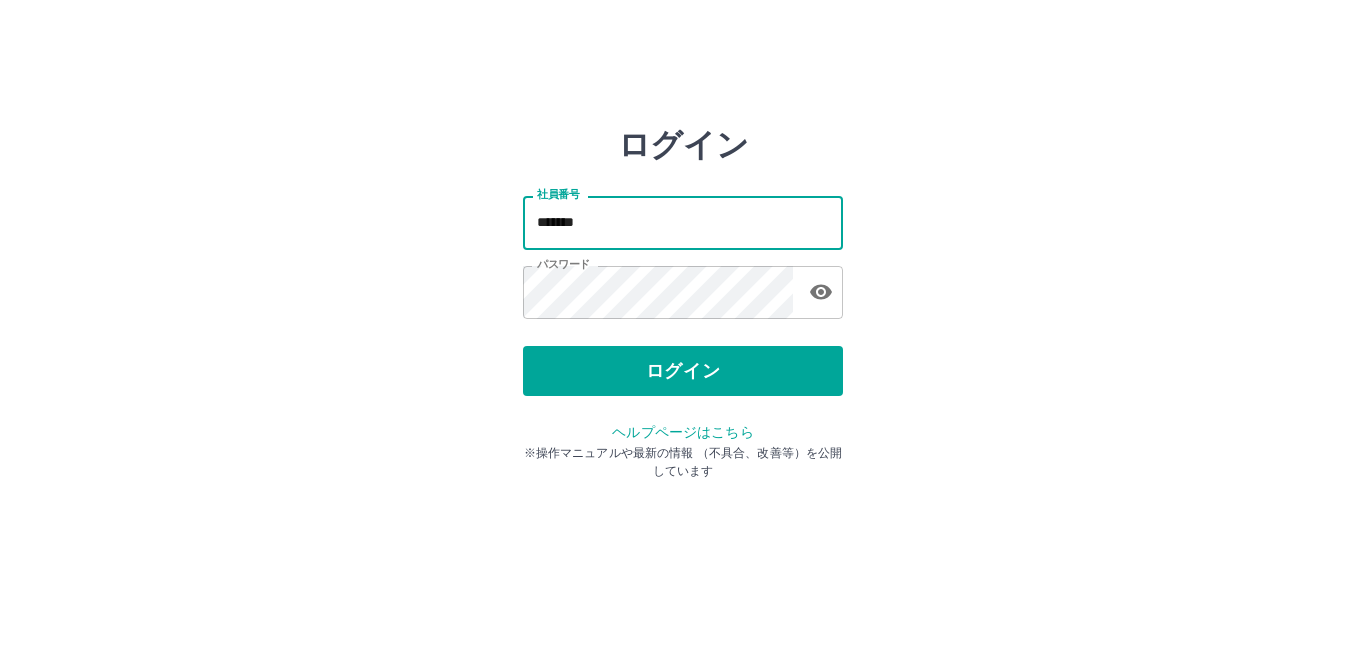 drag, startPoint x: 644, startPoint y: 216, endPoint x: 445, endPoint y: 232, distance: 199.64218 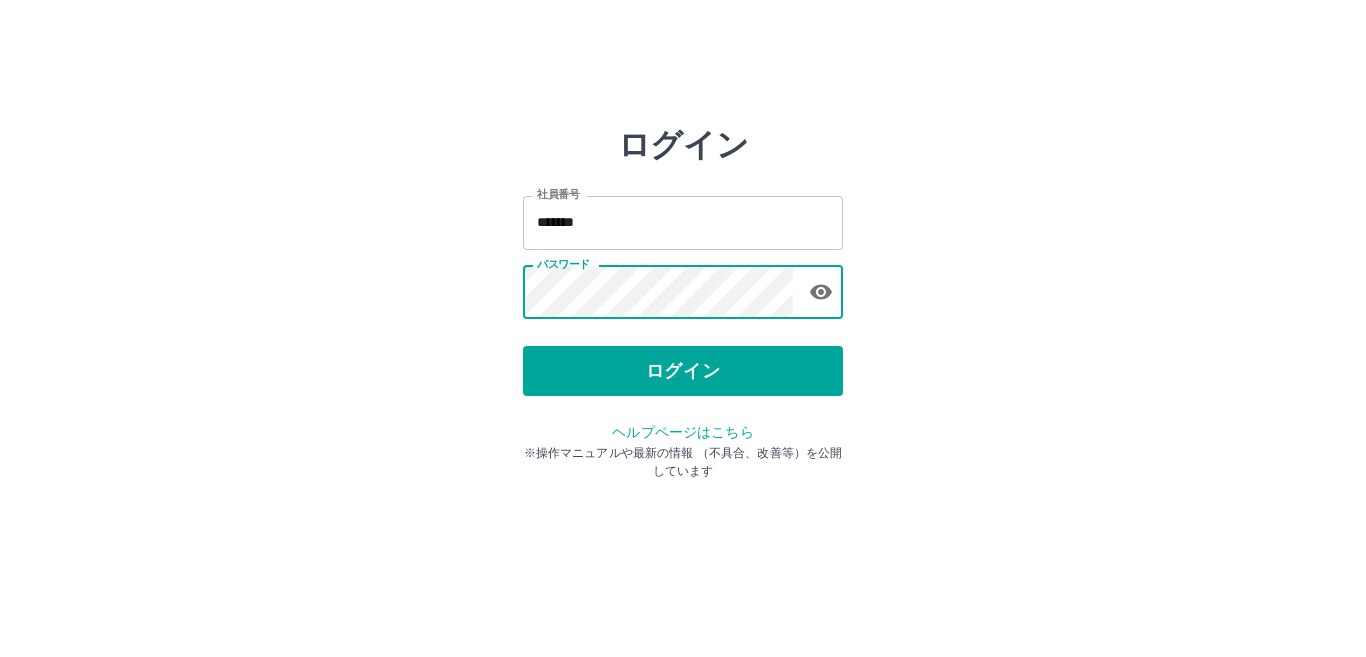 click on "ログイン 社員番号 ******* 社員番号 パスワード パスワード ログイン ヘルプページはこちら ※操作マニュアルや最新の情報 （不具合、改善等）を公開しています" at bounding box center [683, 286] 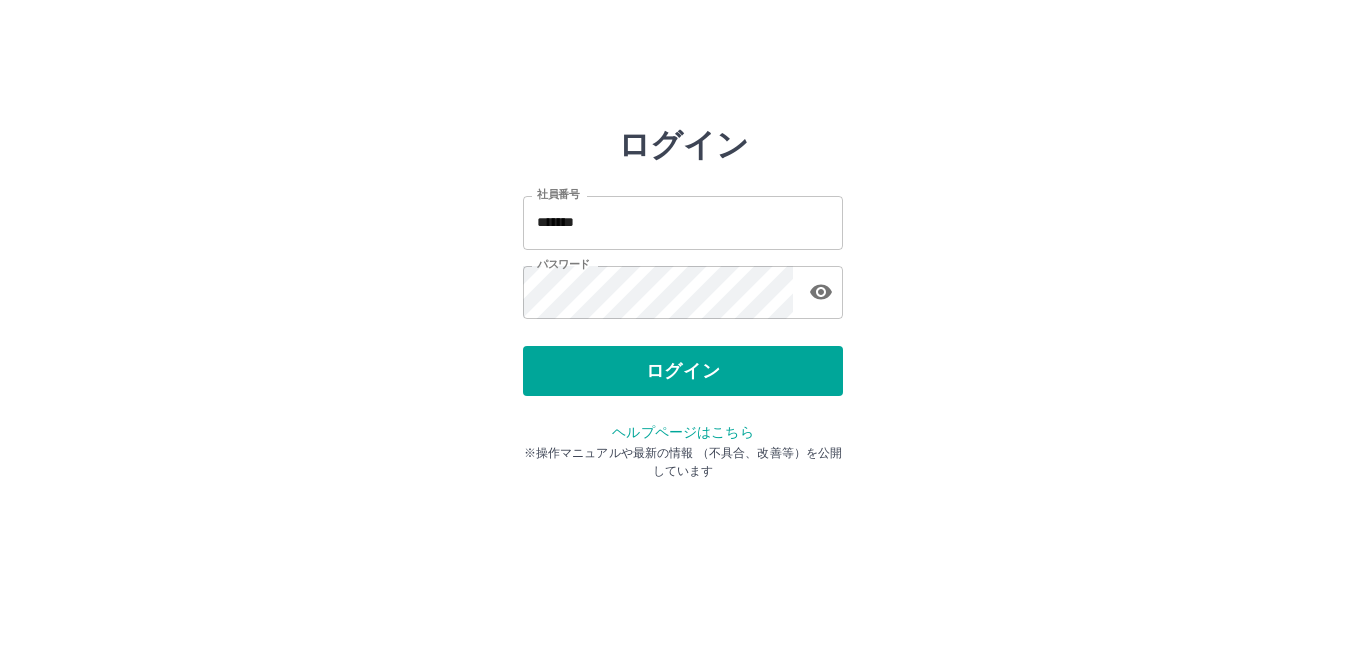 click on "ログイン 社員番号 ******* 社員番号 パスワード パスワード ログイン ヘルプページはこちら ※操作マニュアルや最新の情報 （不具合、改善等）を公開しています" at bounding box center [683, 286] 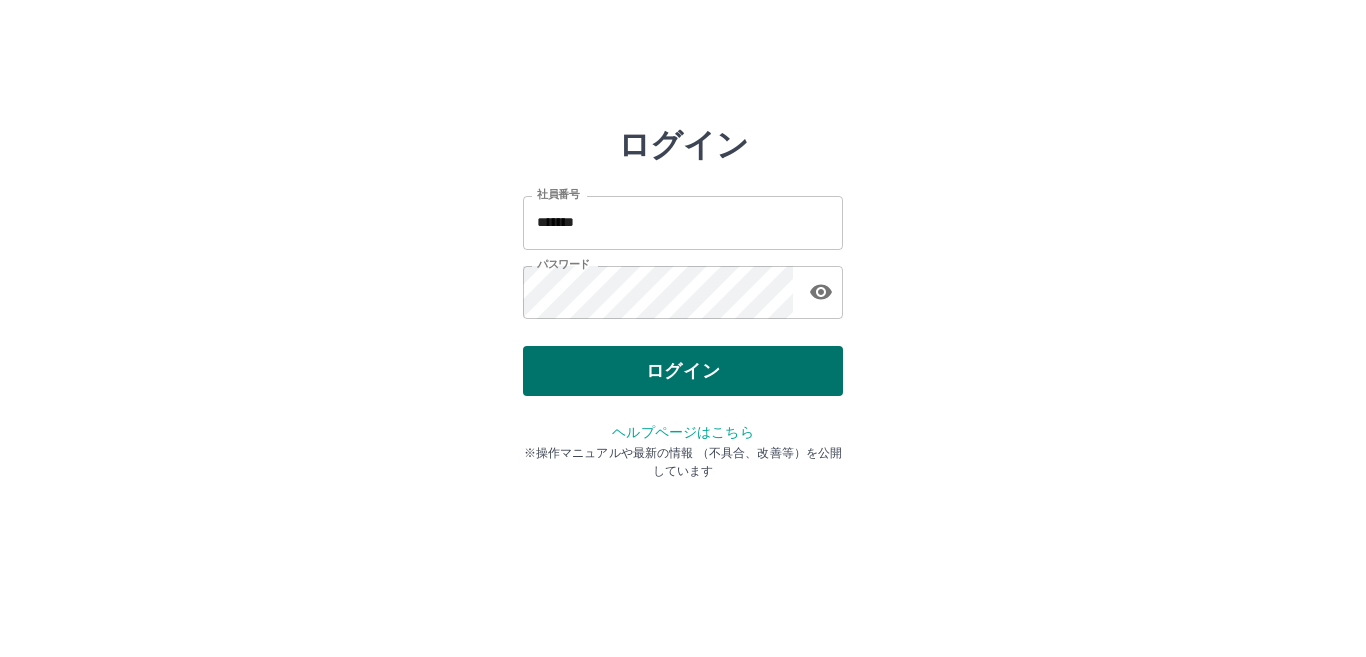 click on "ログイン" at bounding box center [683, 371] 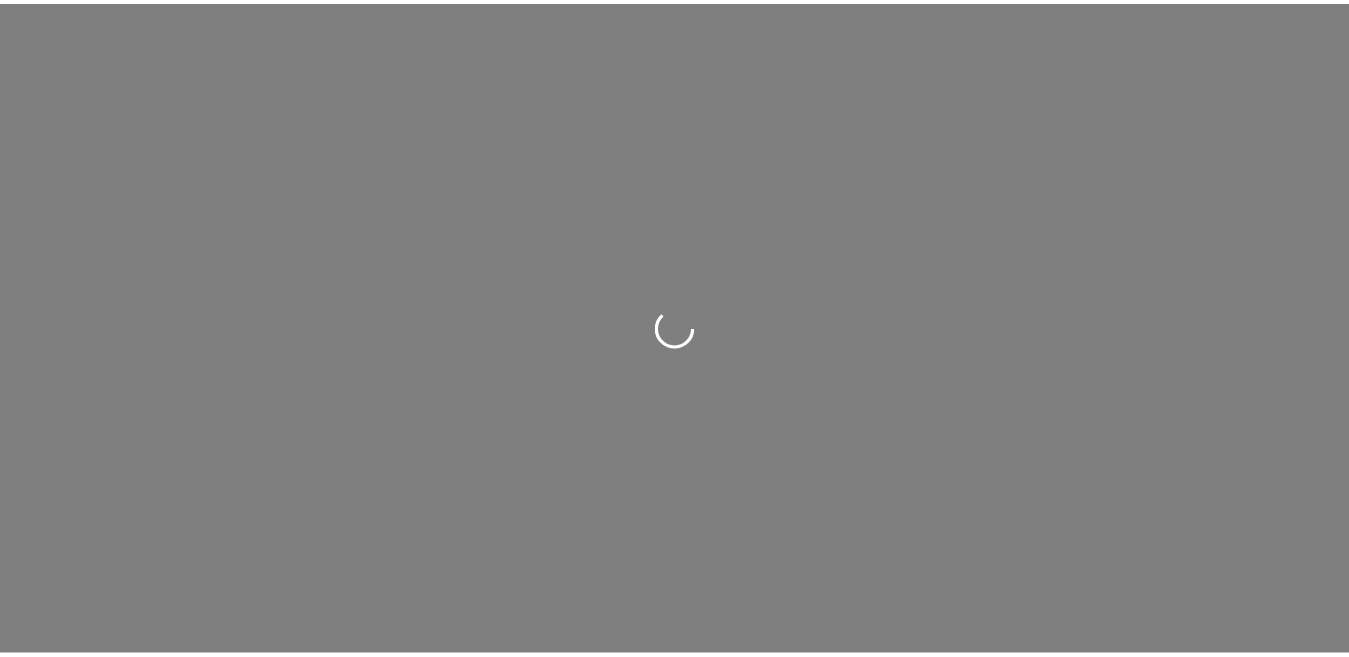 scroll, scrollTop: 0, scrollLeft: 0, axis: both 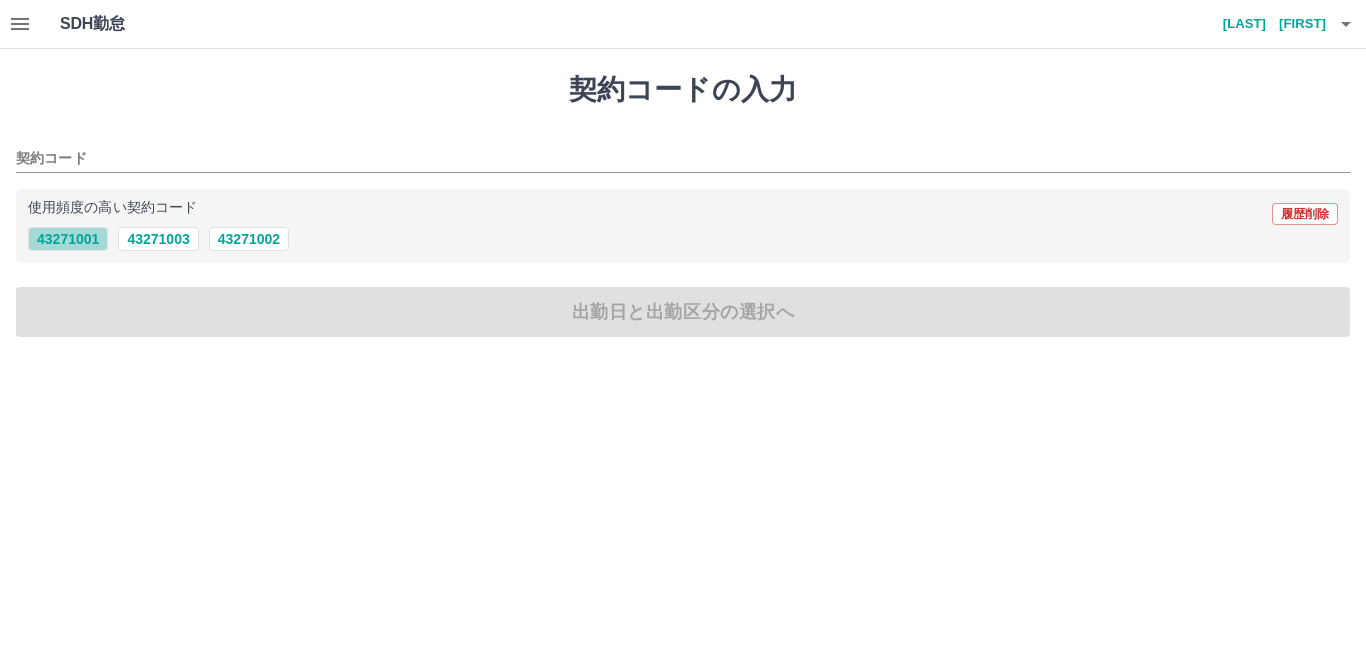 click on "43271001" at bounding box center [68, 239] 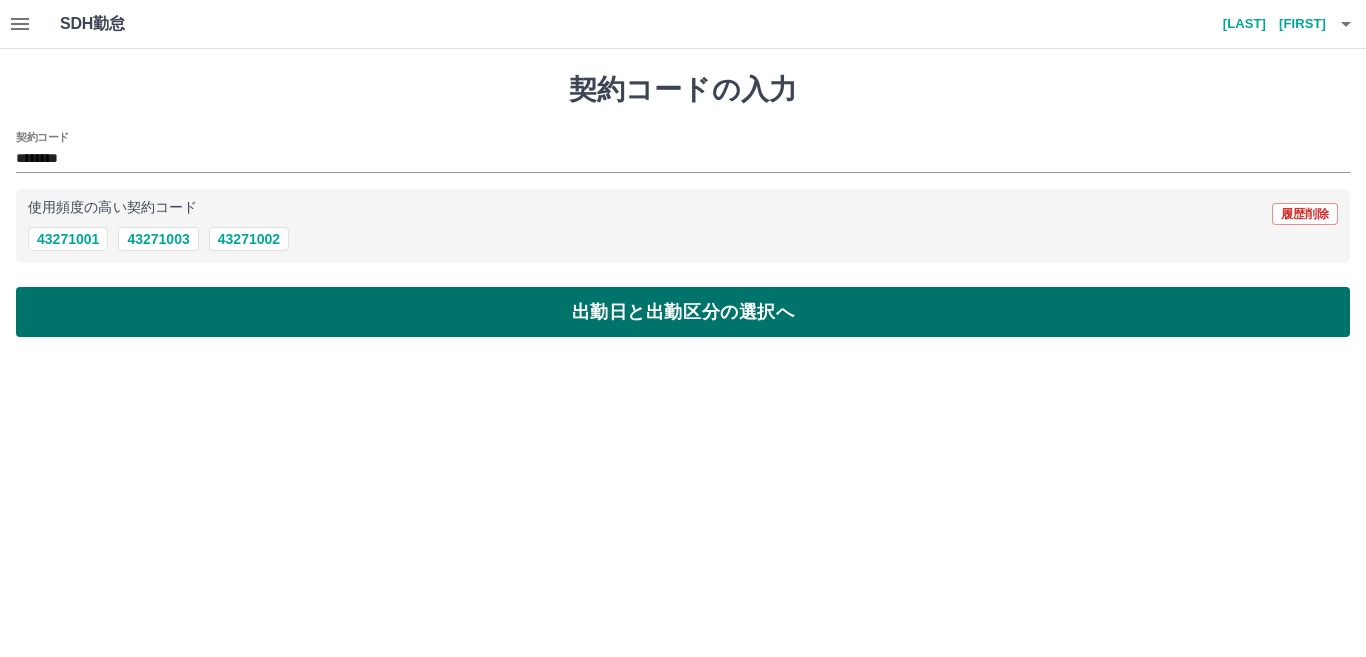 click on "出勤日と出勤区分の選択へ" at bounding box center (683, 312) 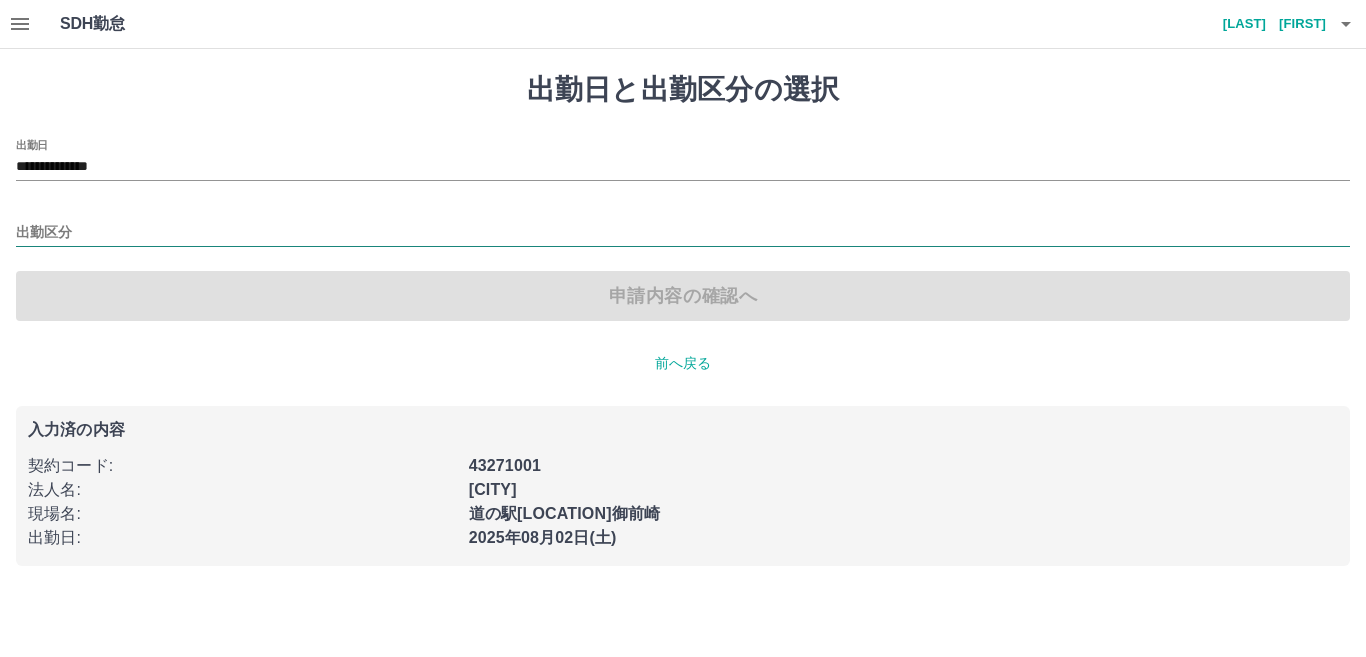 click on "出勤区分" at bounding box center [683, 233] 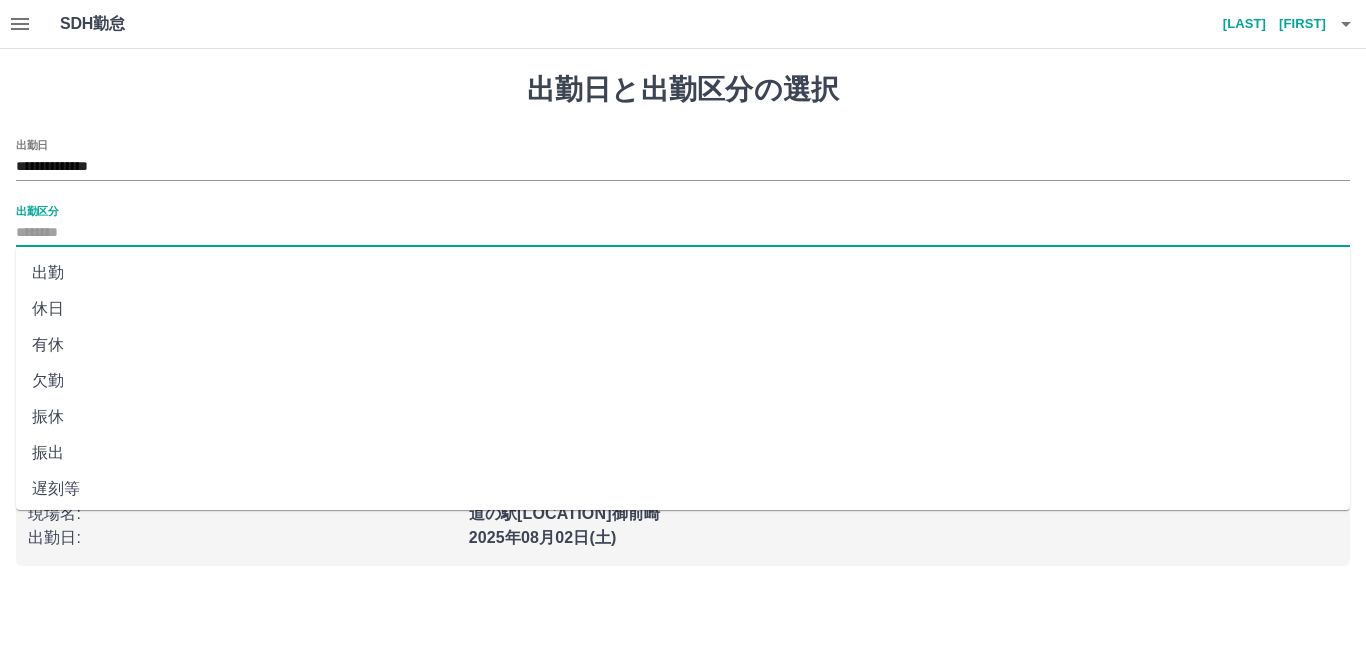 click on "出勤" at bounding box center [683, 273] 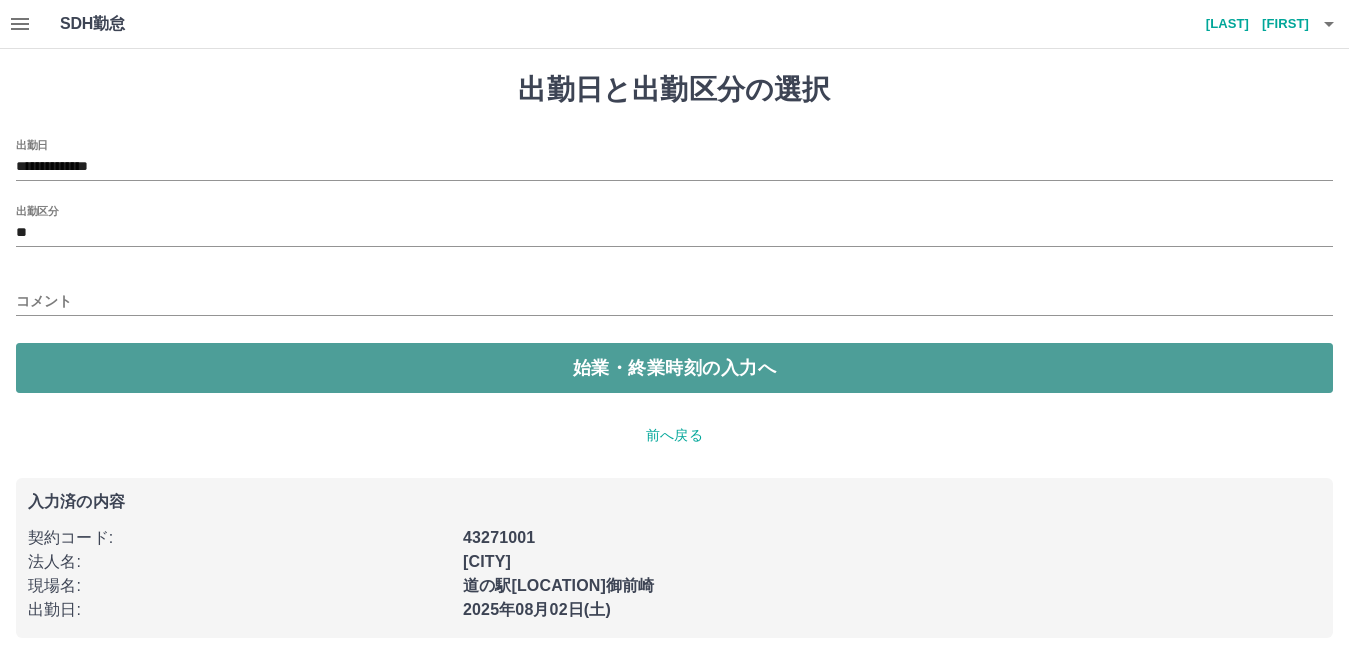 click on "始業・終業時刻の入力へ" at bounding box center (674, 368) 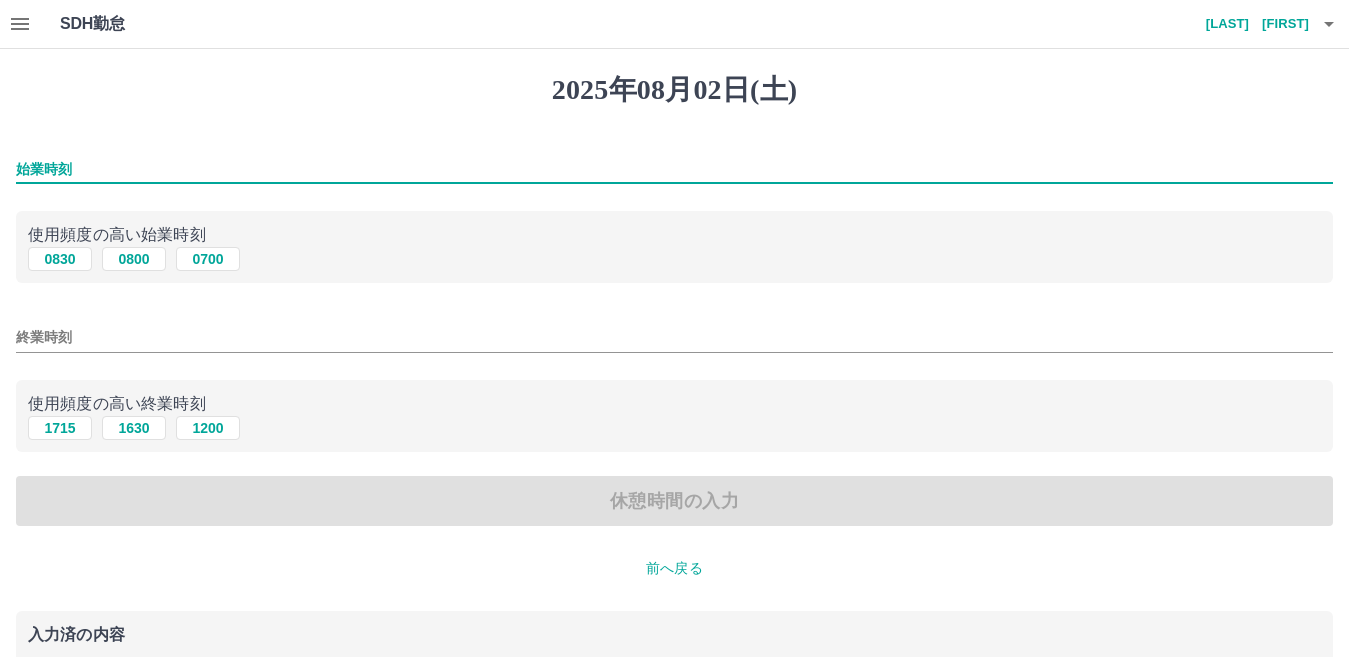 click on "始業時刻" at bounding box center [674, 169] 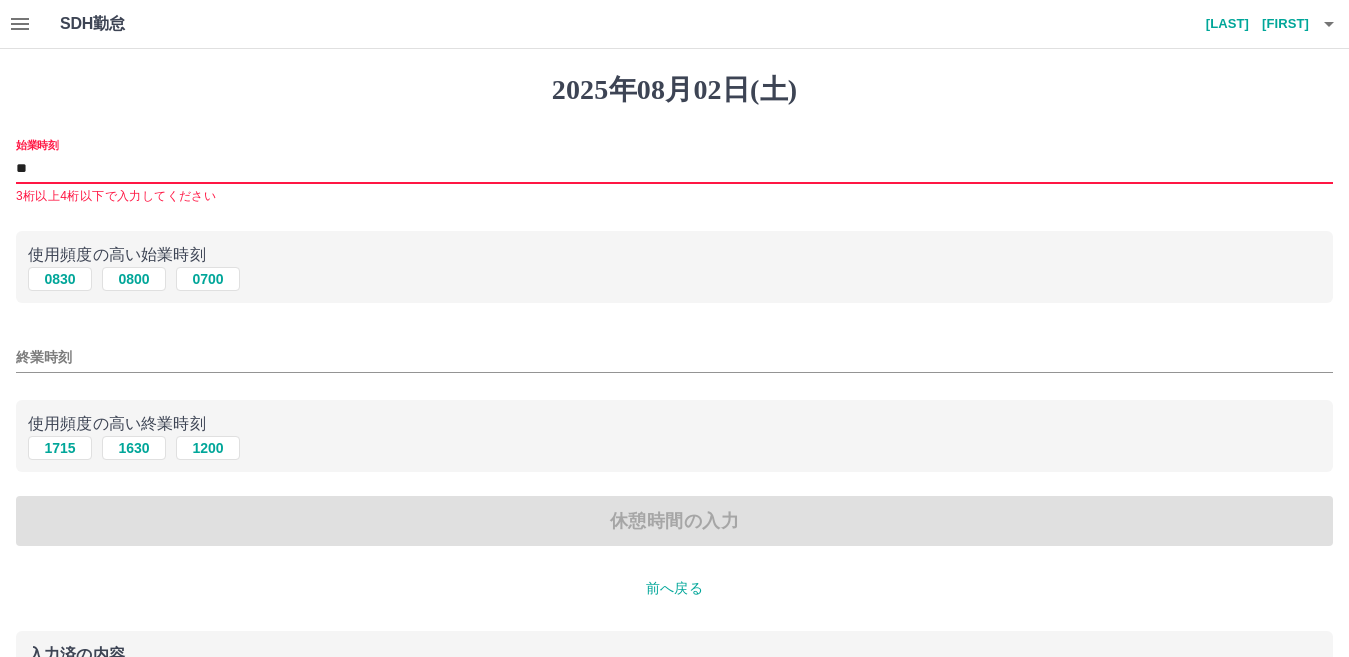 type on "*" 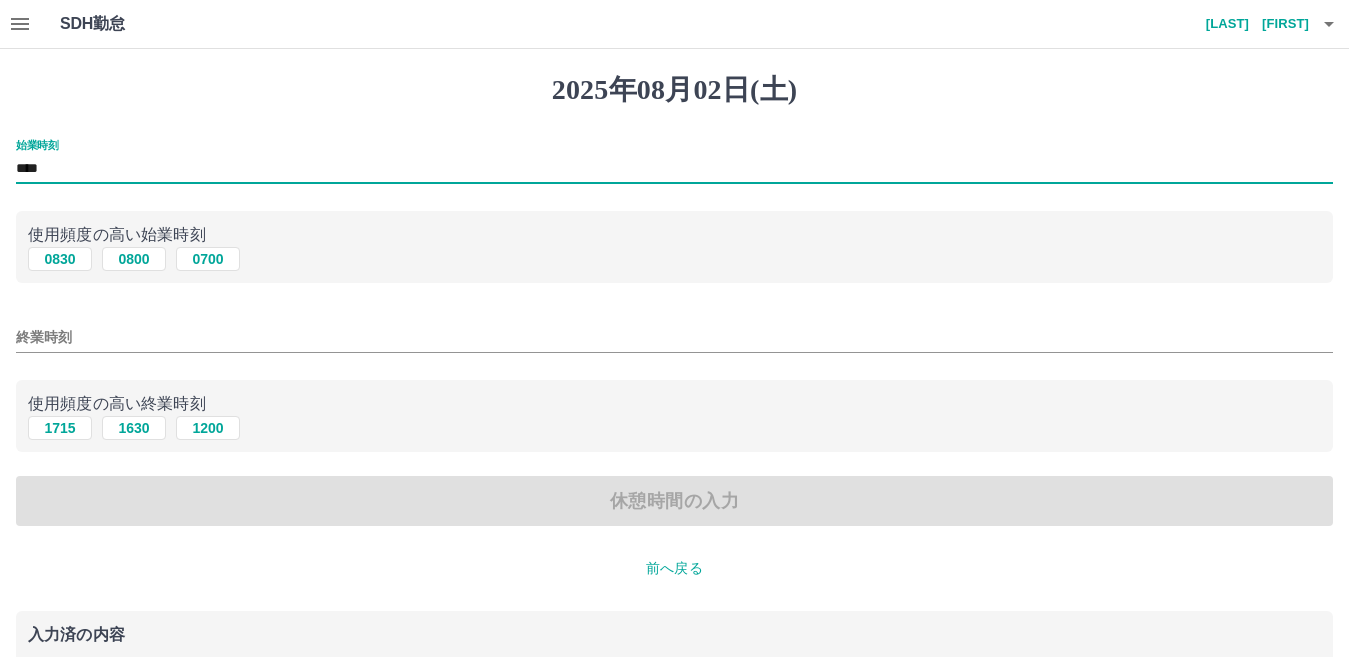type on "****" 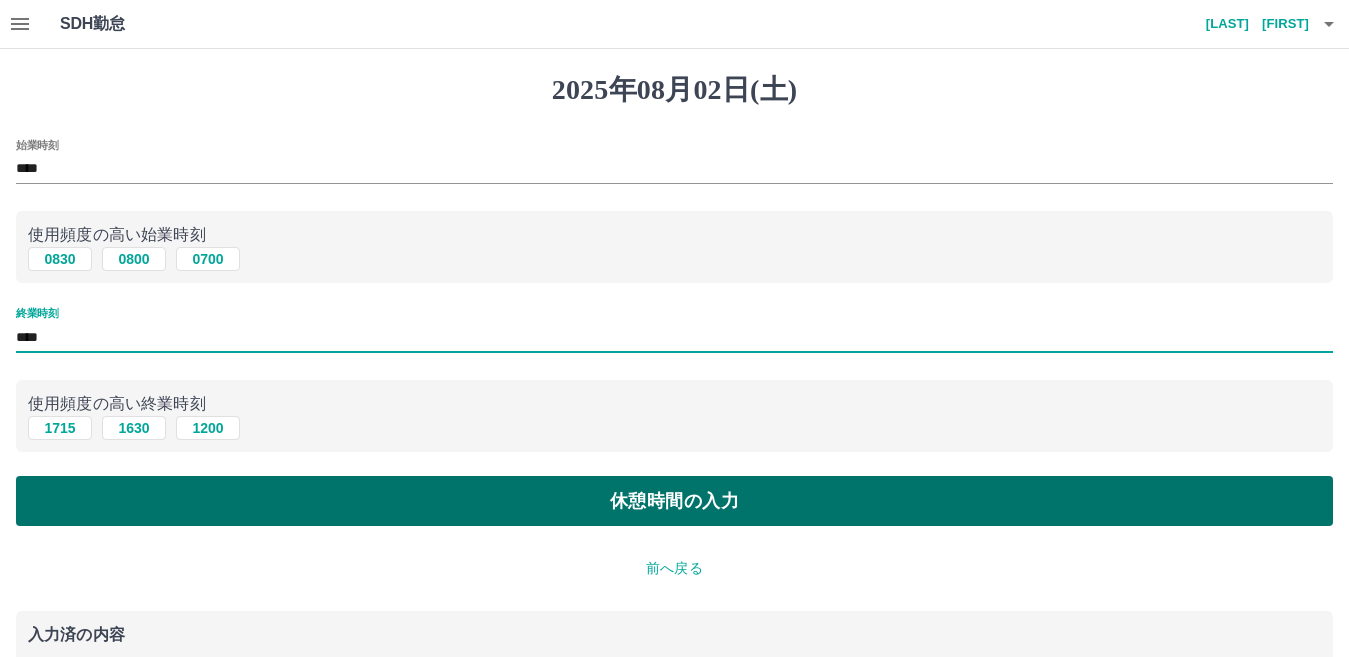 type on "****" 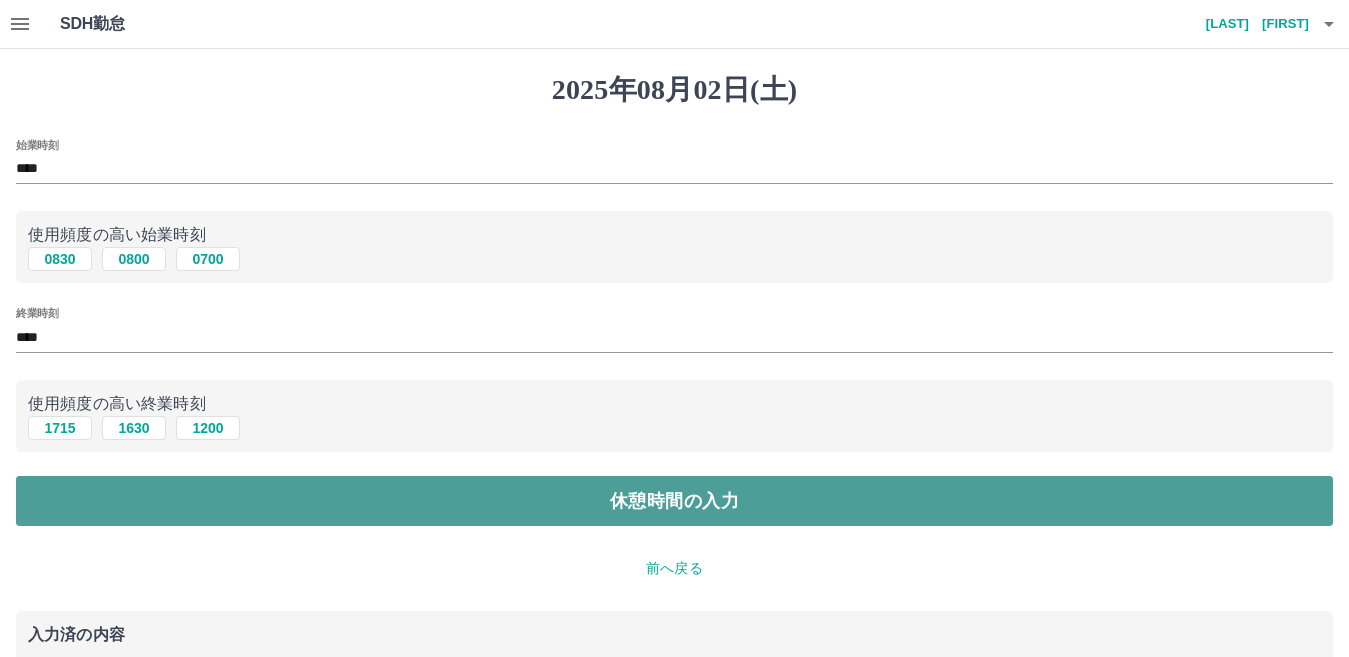 click on "休憩時間の入力" at bounding box center (674, 501) 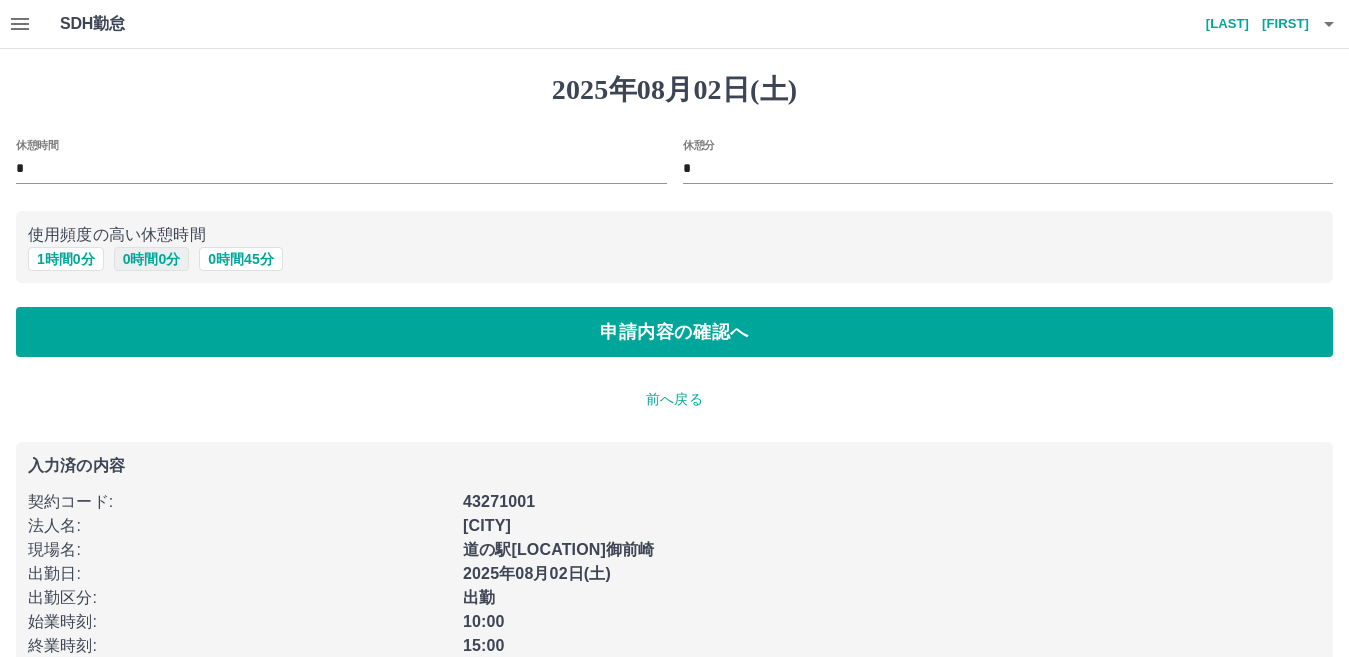 click on "0 時間 0 分" at bounding box center (152, 259) 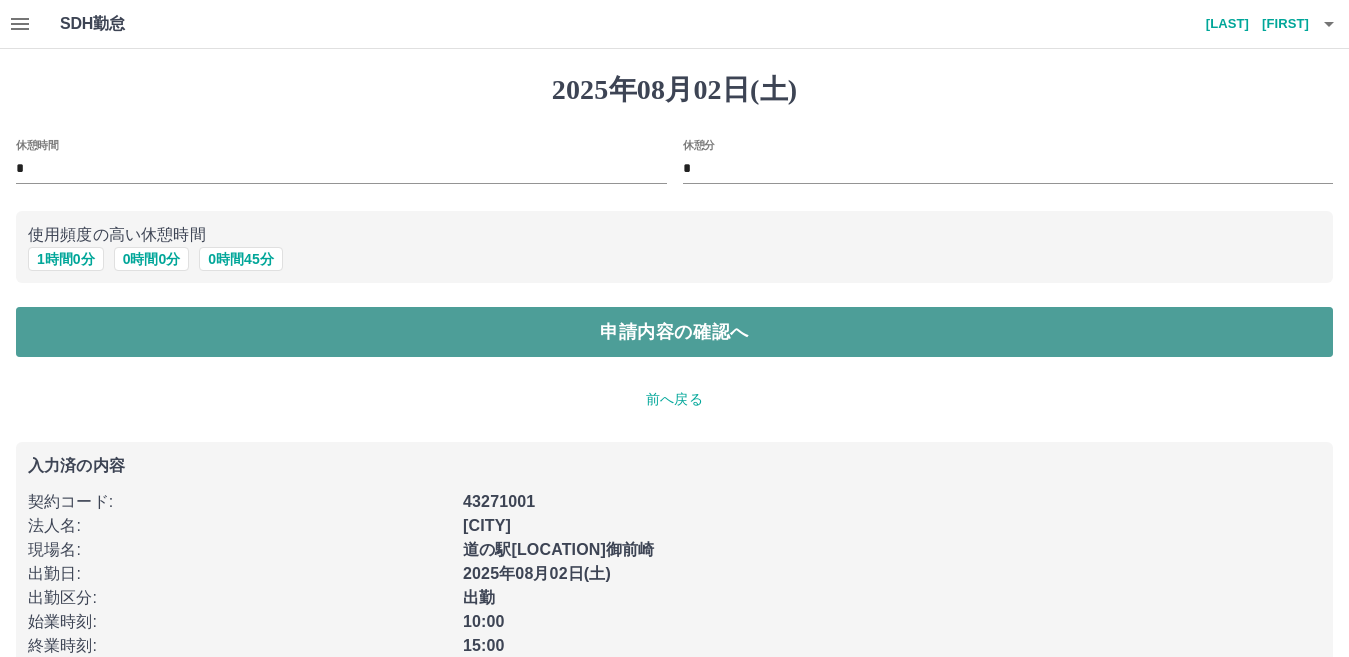 click on "申請内容の確認へ" at bounding box center [674, 332] 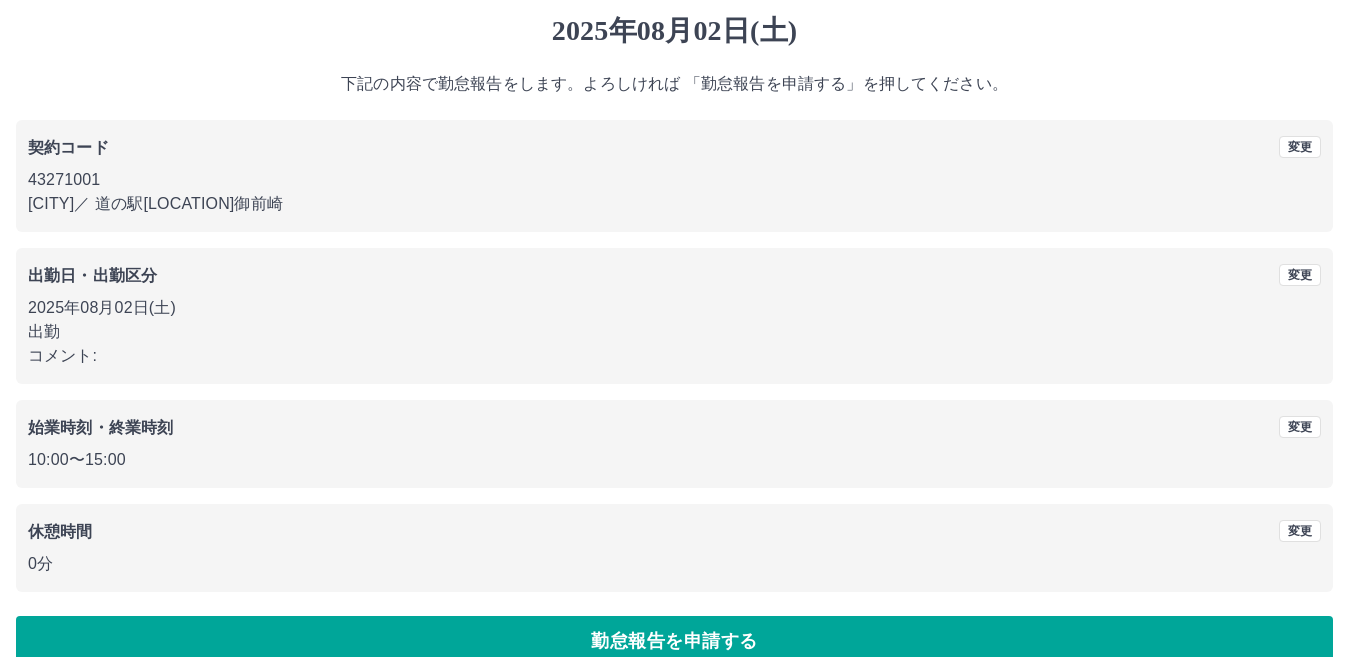 scroll, scrollTop: 92, scrollLeft: 0, axis: vertical 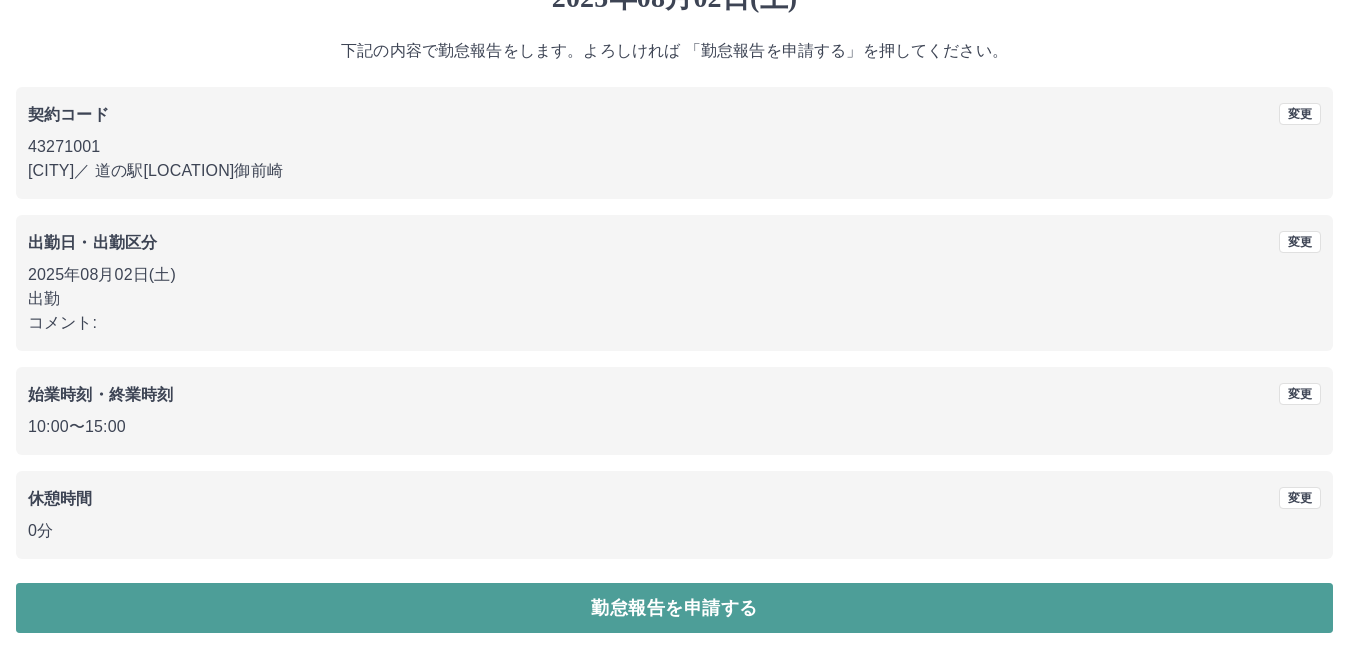 click on "勤怠報告を申請する" at bounding box center (674, 608) 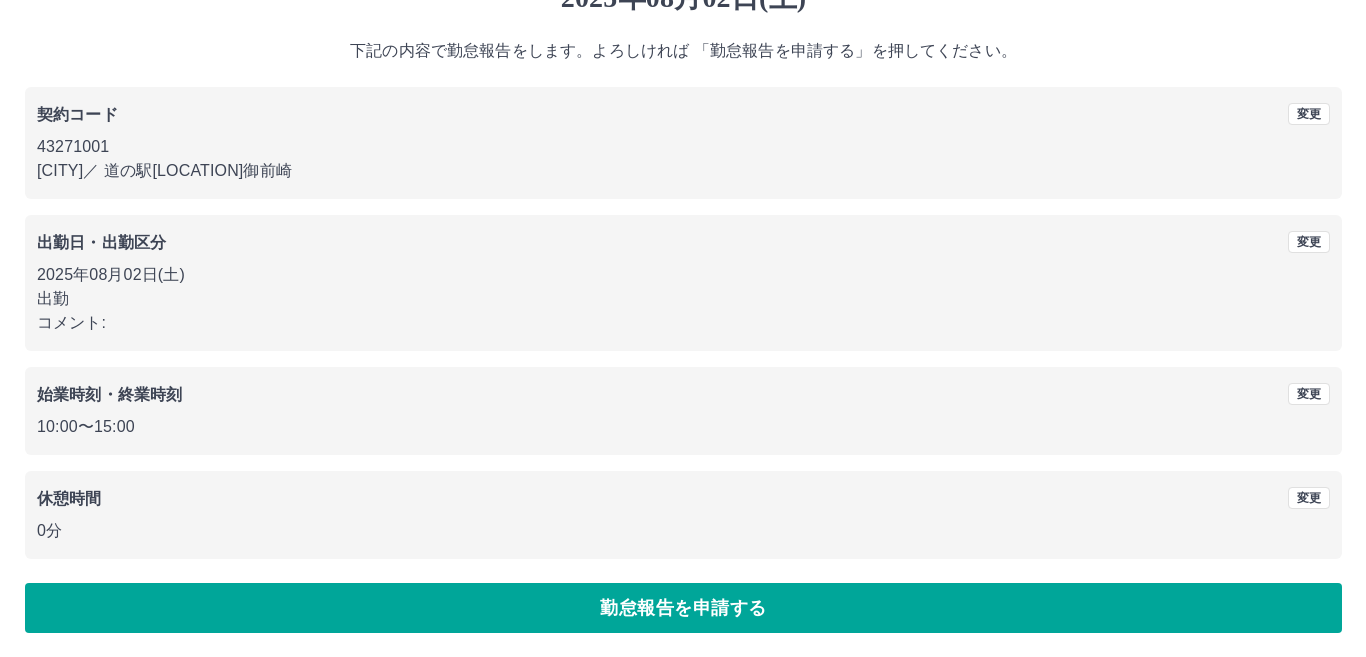 scroll, scrollTop: 0, scrollLeft: 0, axis: both 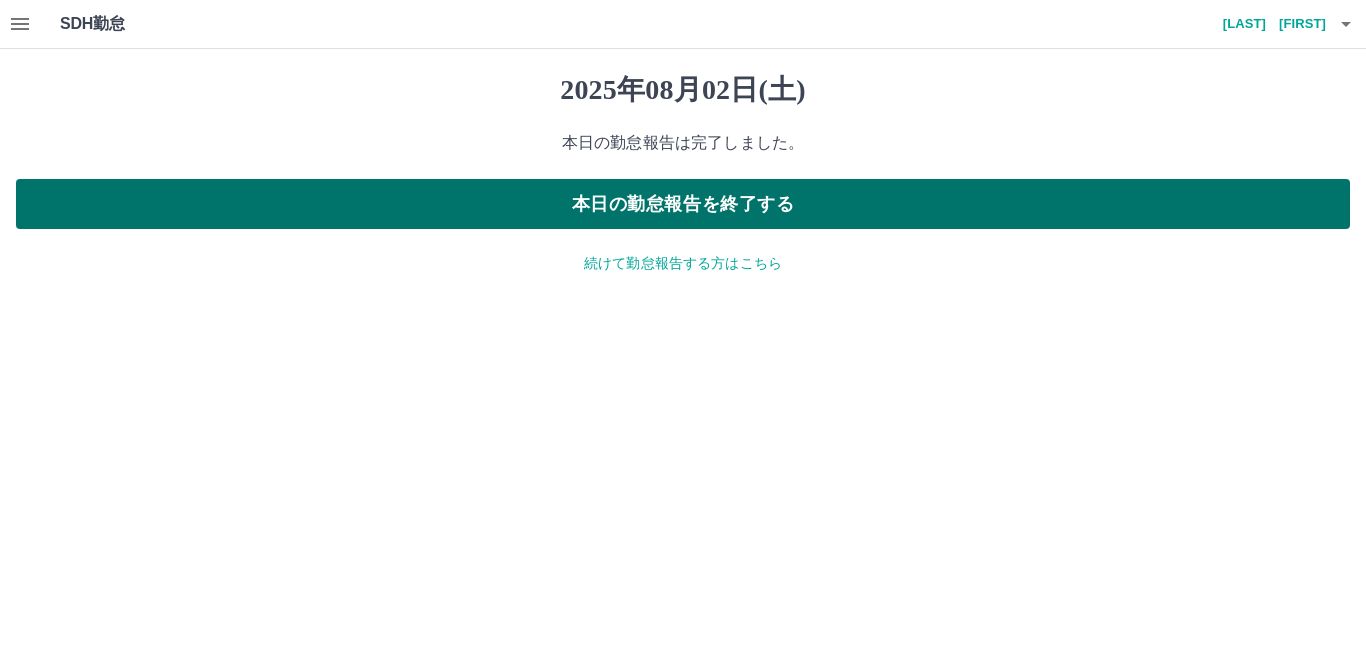 click on "2025年08月02日(土) 本日の勤怠報告は完了しました。 本日の勤怠報告を終了する 続けて勤怠報告する方はこちら" at bounding box center [683, 173] 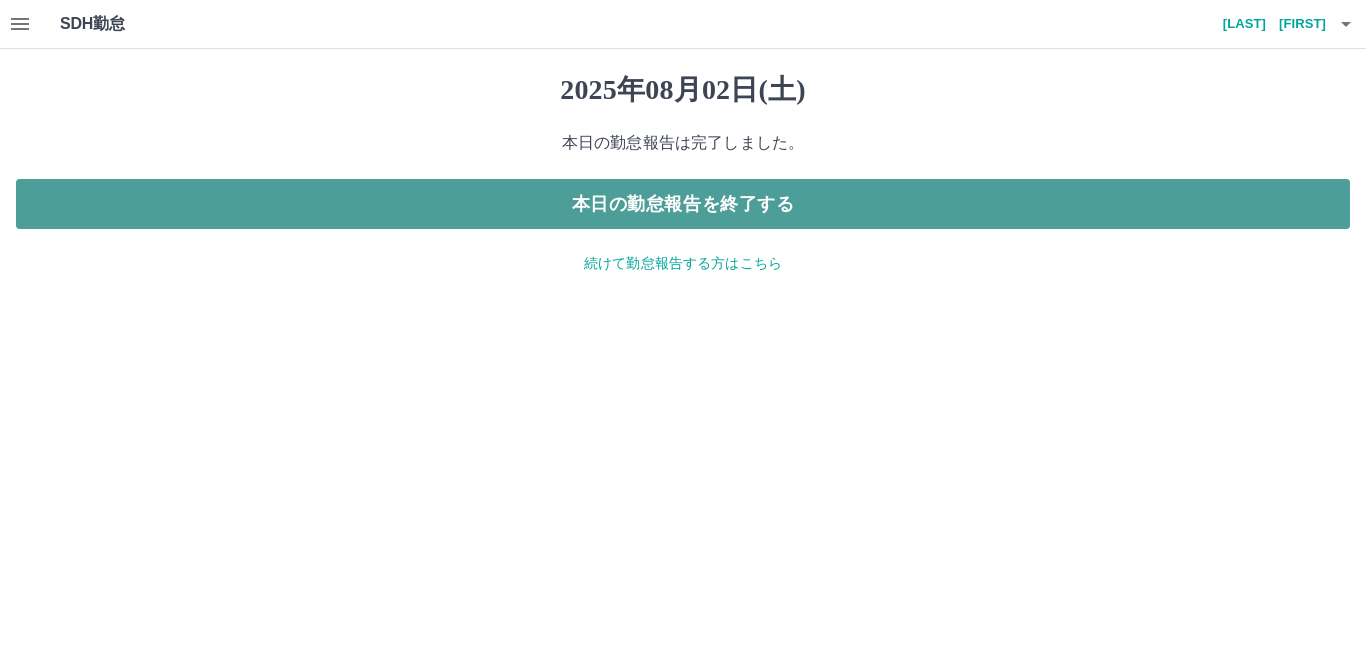 click on "本日の勤怠報告を終了する" at bounding box center [683, 204] 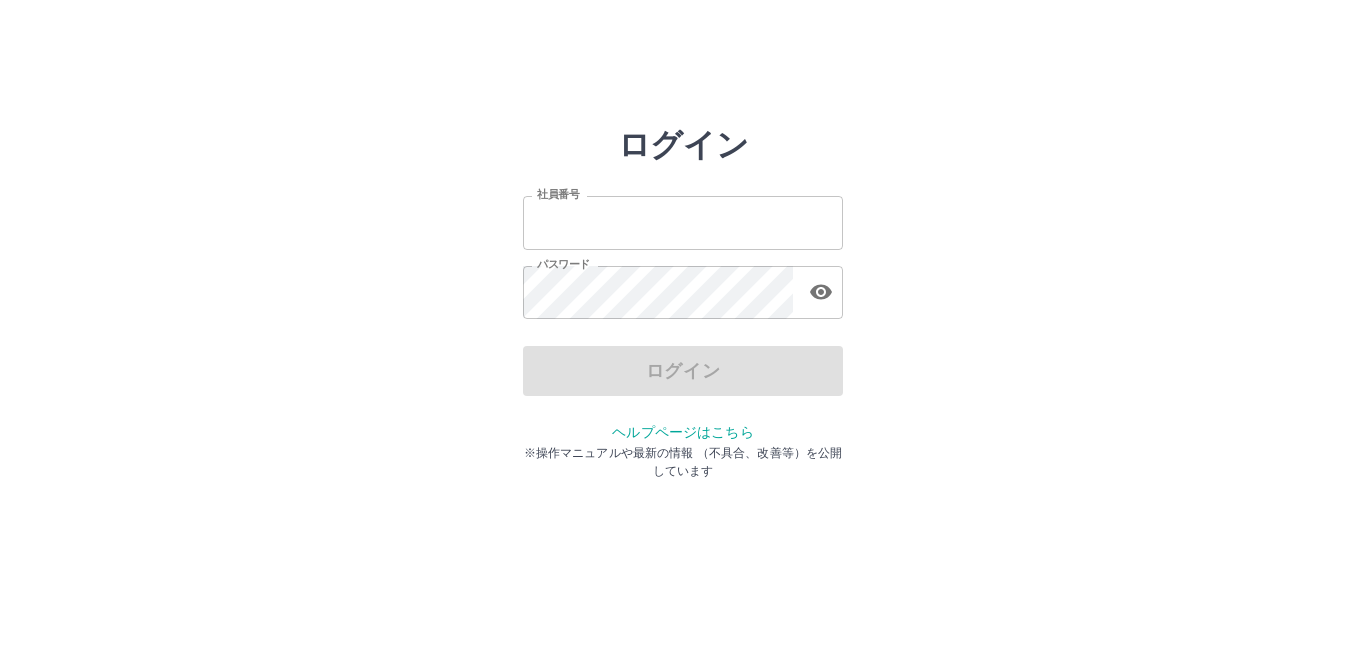scroll, scrollTop: 0, scrollLeft: 0, axis: both 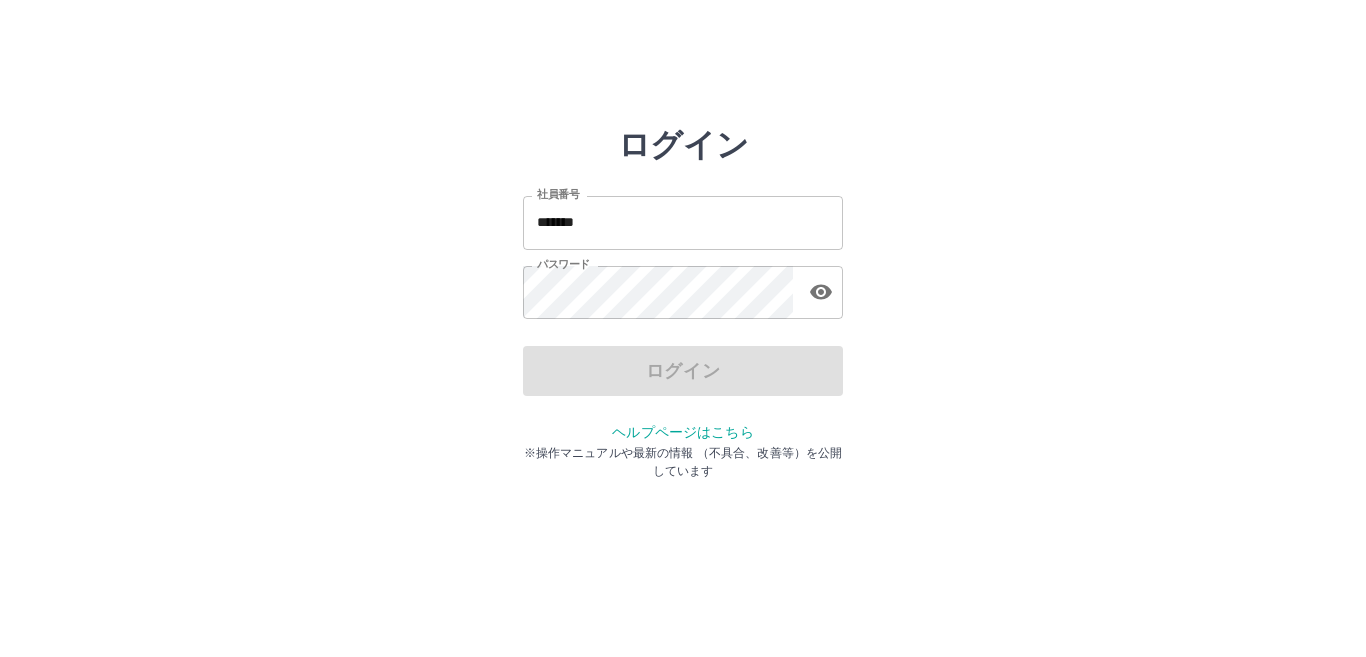 click on "*******" at bounding box center [683, 222] 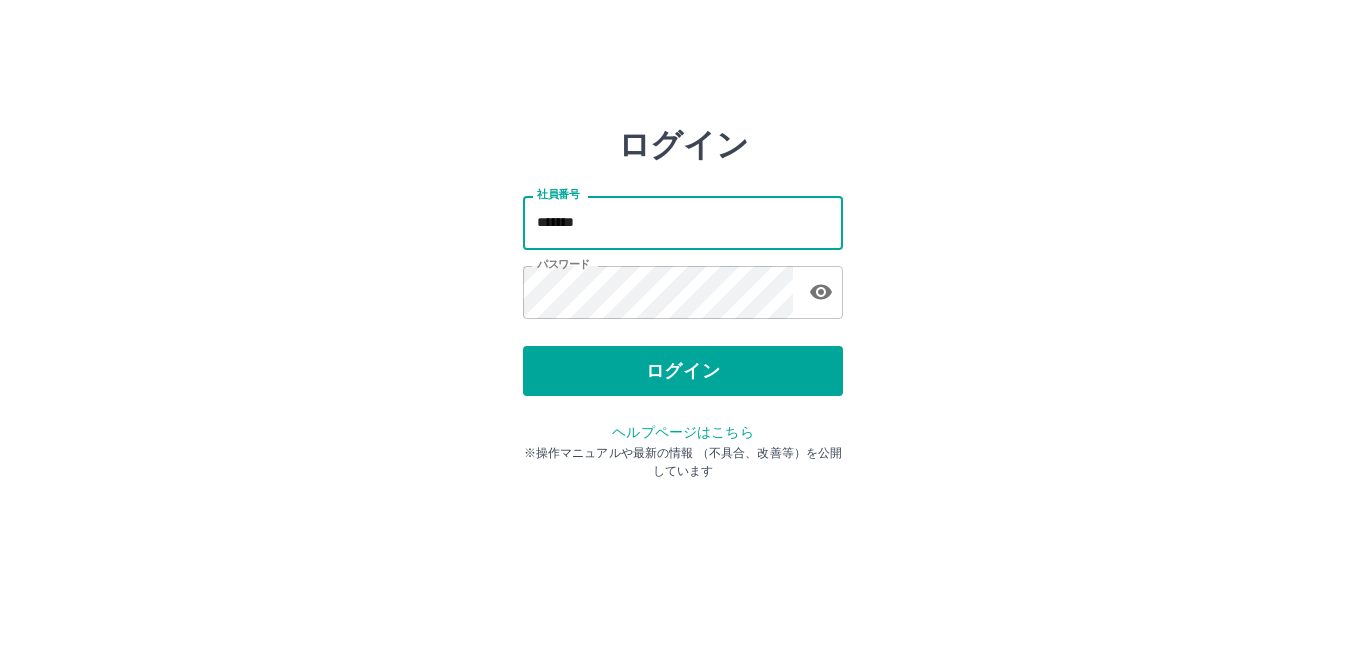 type on "*******" 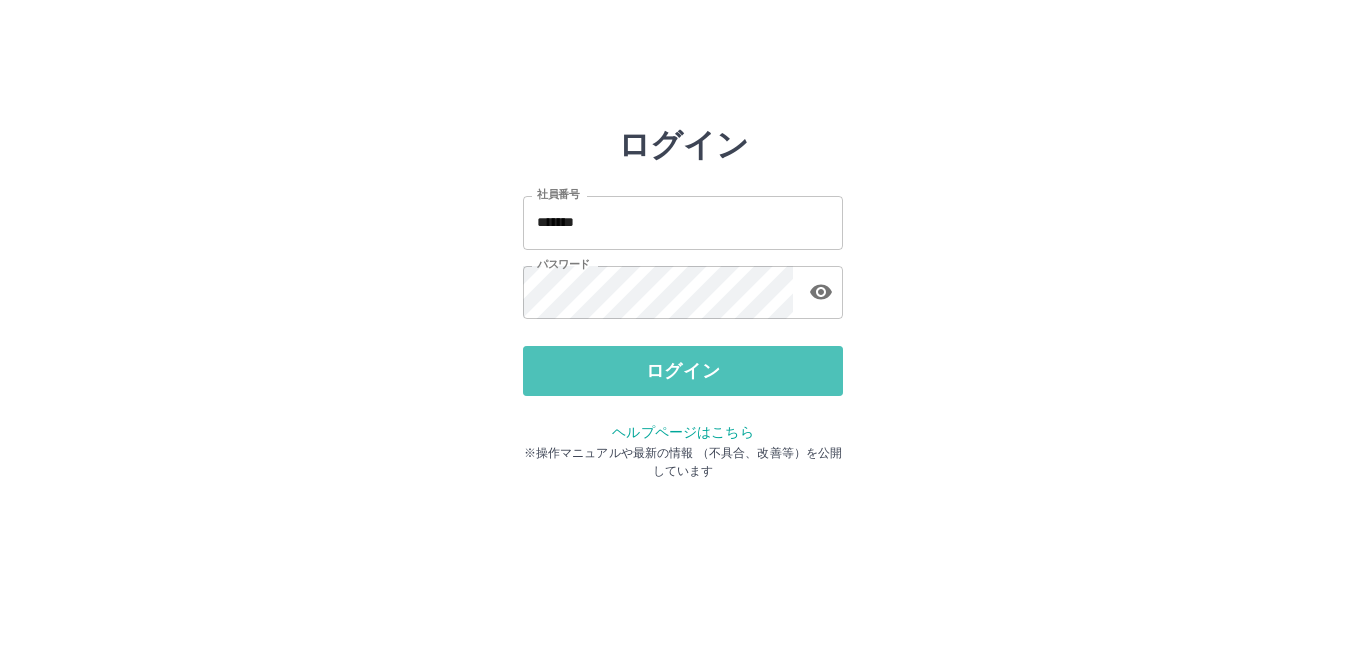 drag, startPoint x: 683, startPoint y: 375, endPoint x: 693, endPoint y: 373, distance: 10.198039 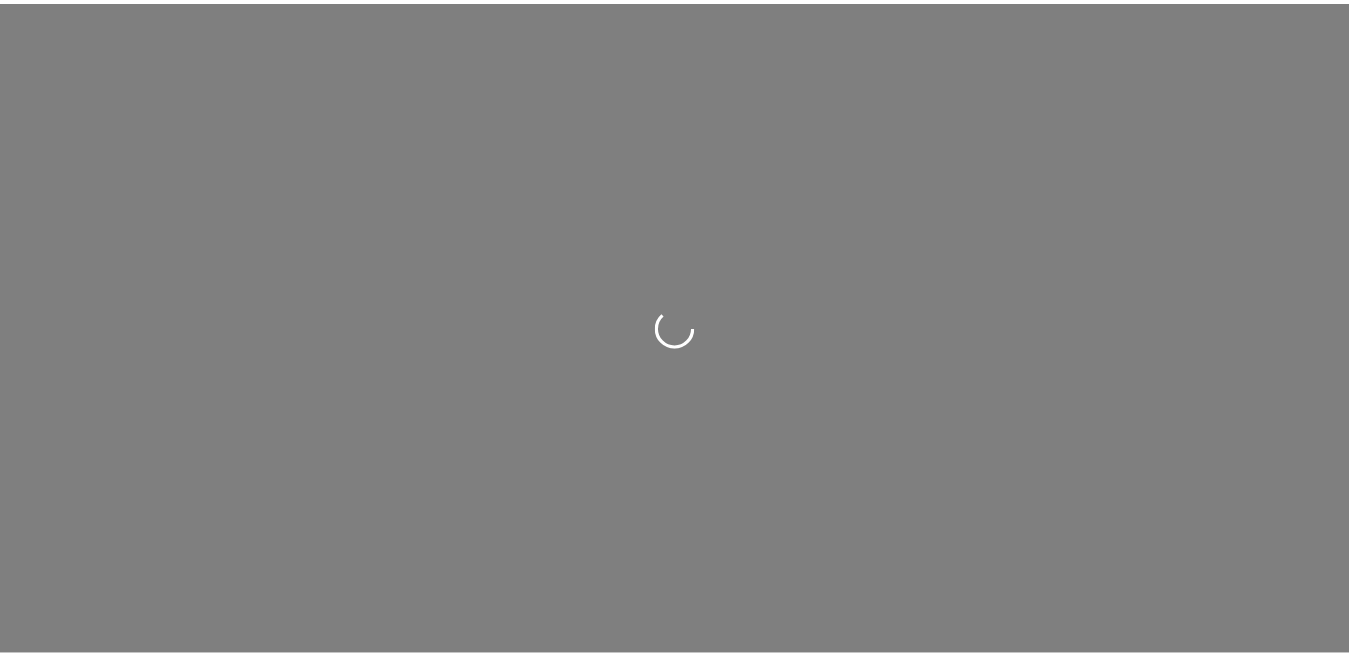 scroll, scrollTop: 0, scrollLeft: 0, axis: both 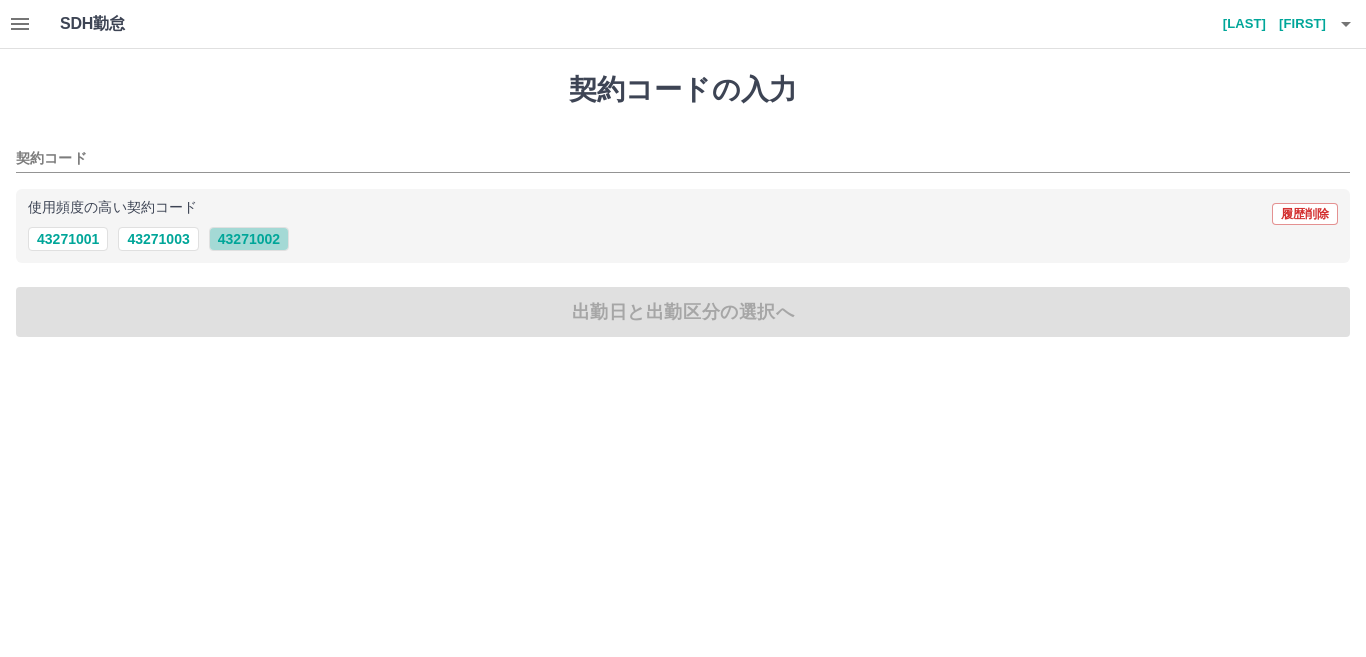 click on "43271002" at bounding box center (249, 239) 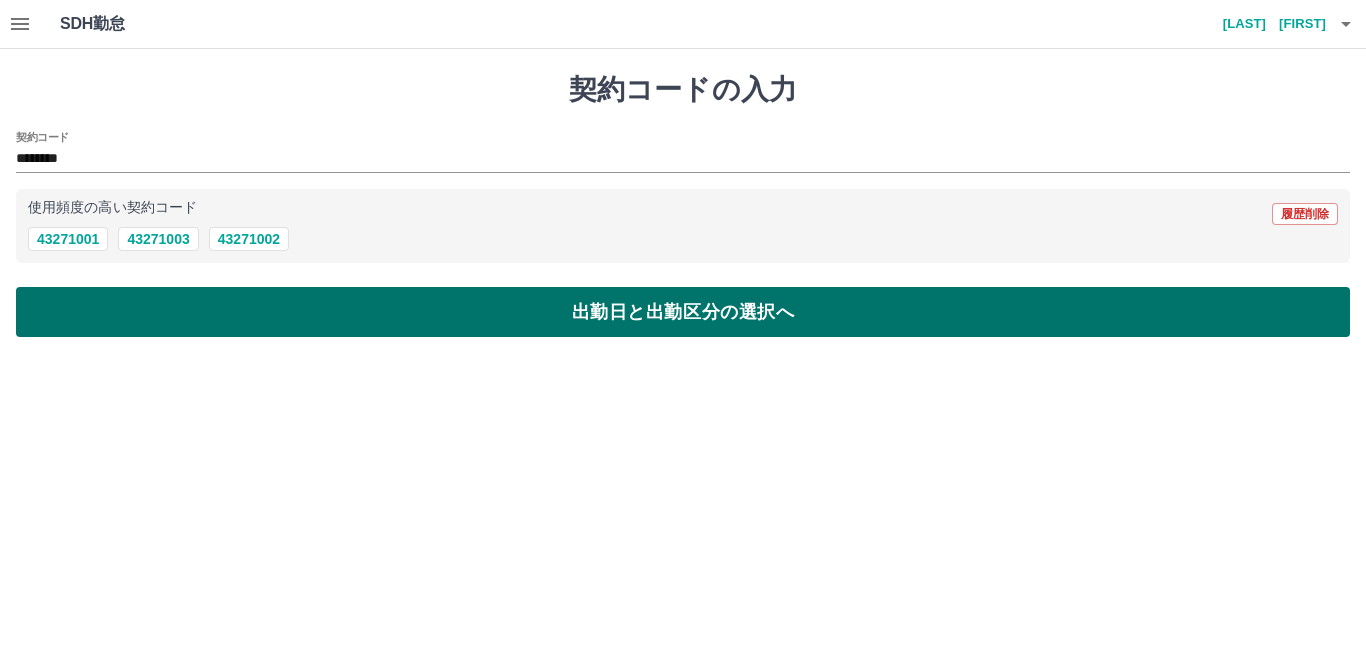 click on "出勤日と出勤区分の選択へ" at bounding box center (683, 312) 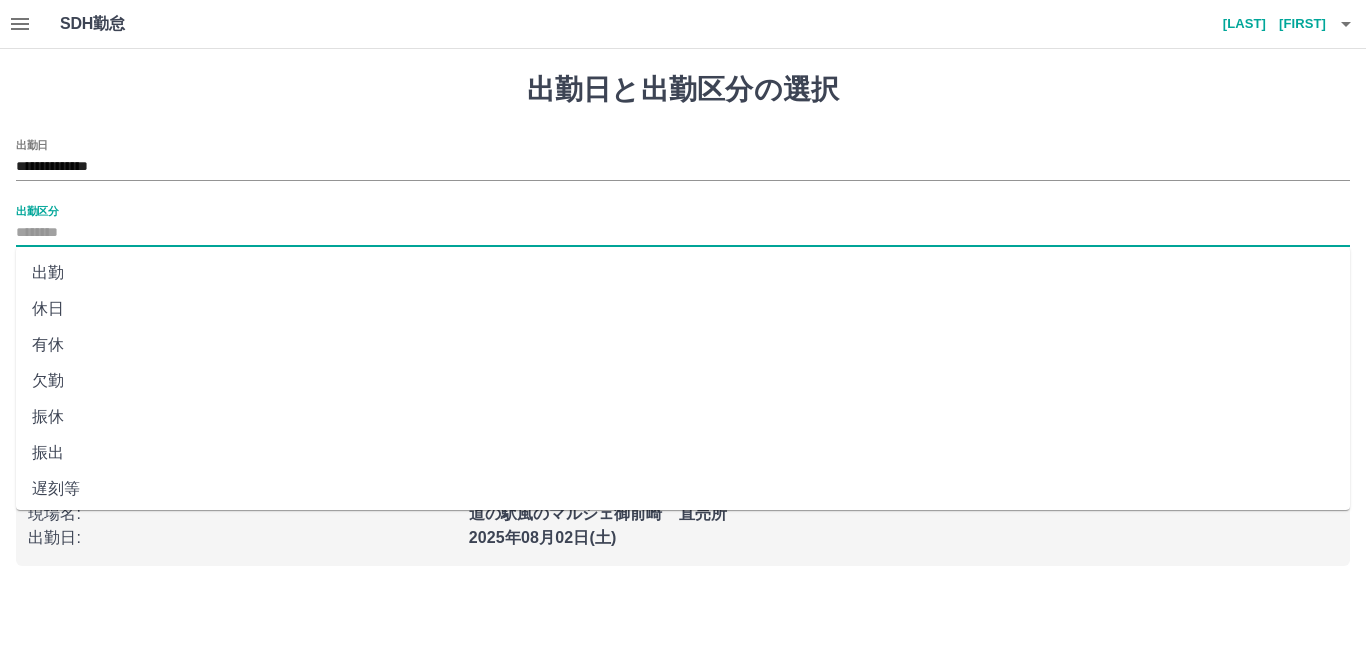 click on "出勤区分" at bounding box center (683, 233) 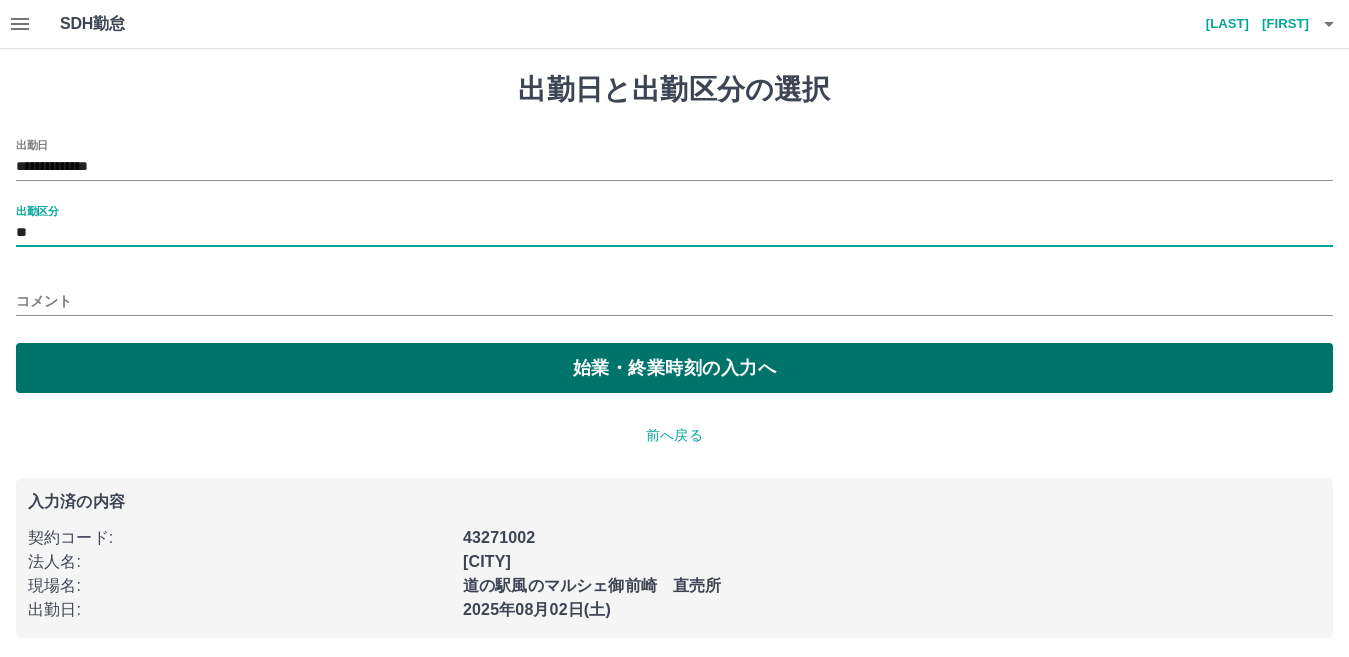 drag, startPoint x: 545, startPoint y: 357, endPoint x: 531, endPoint y: 369, distance: 18.439089 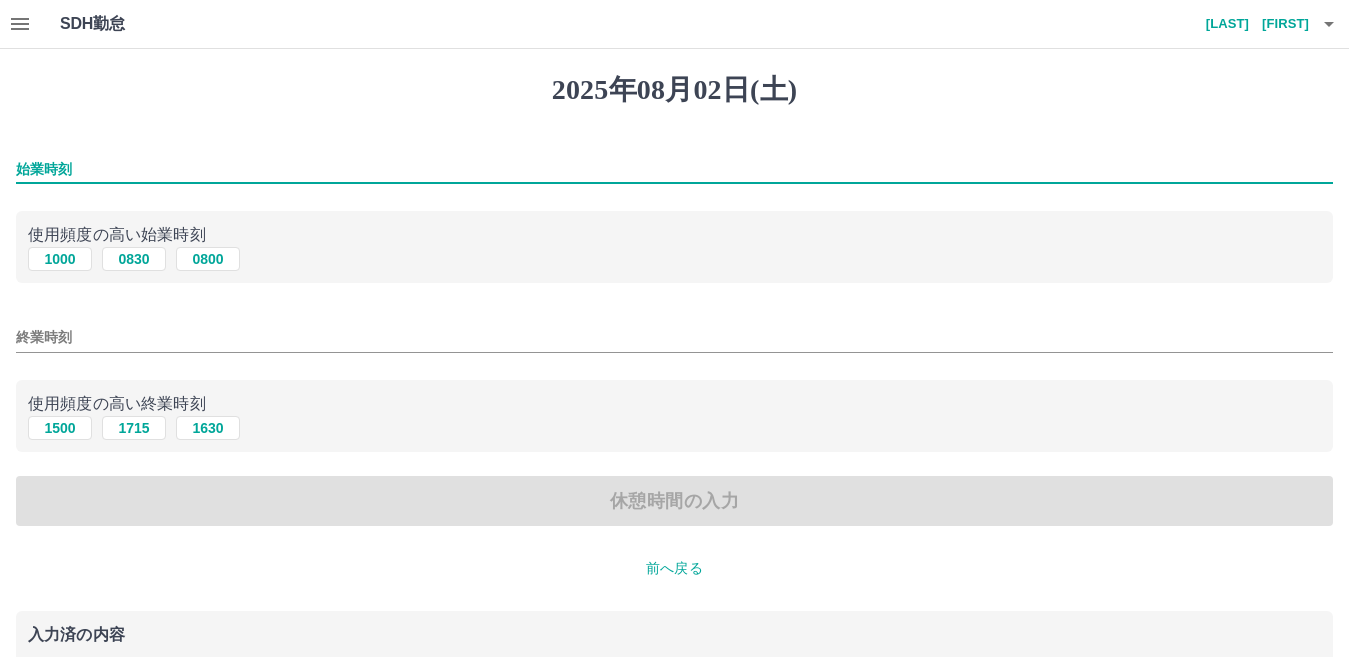 click on "始業時刻" at bounding box center [674, 169] 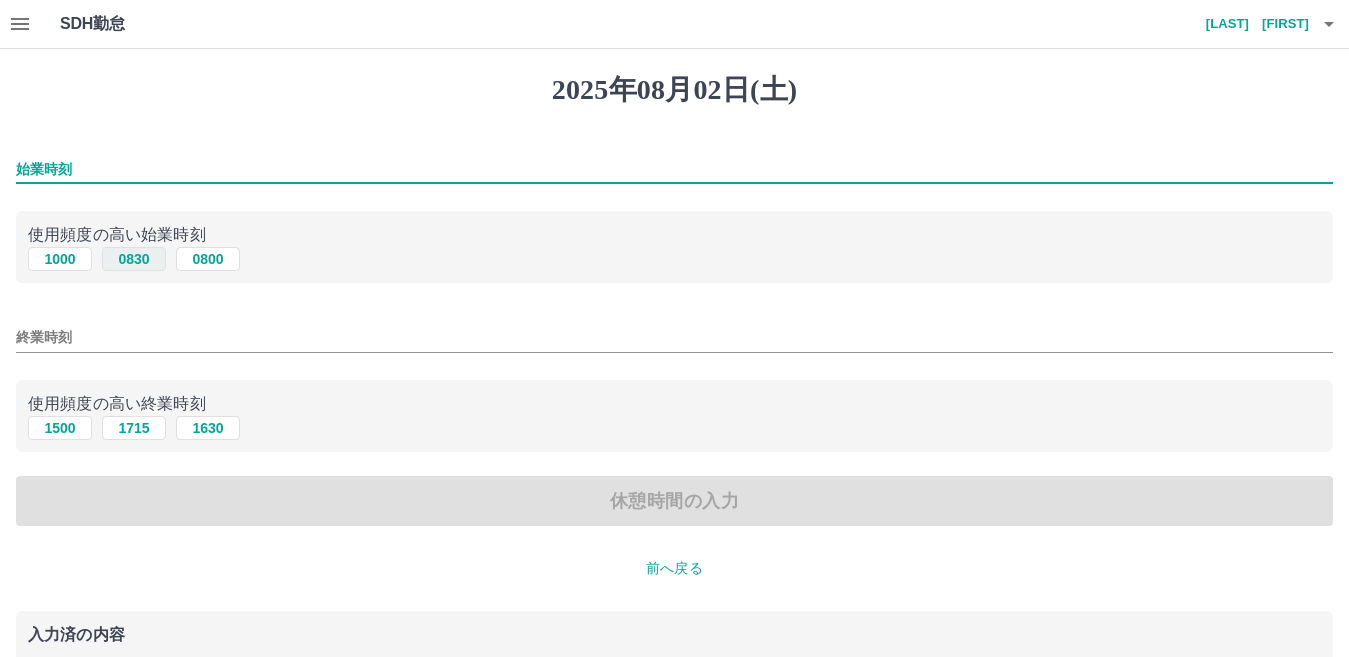type on "****" 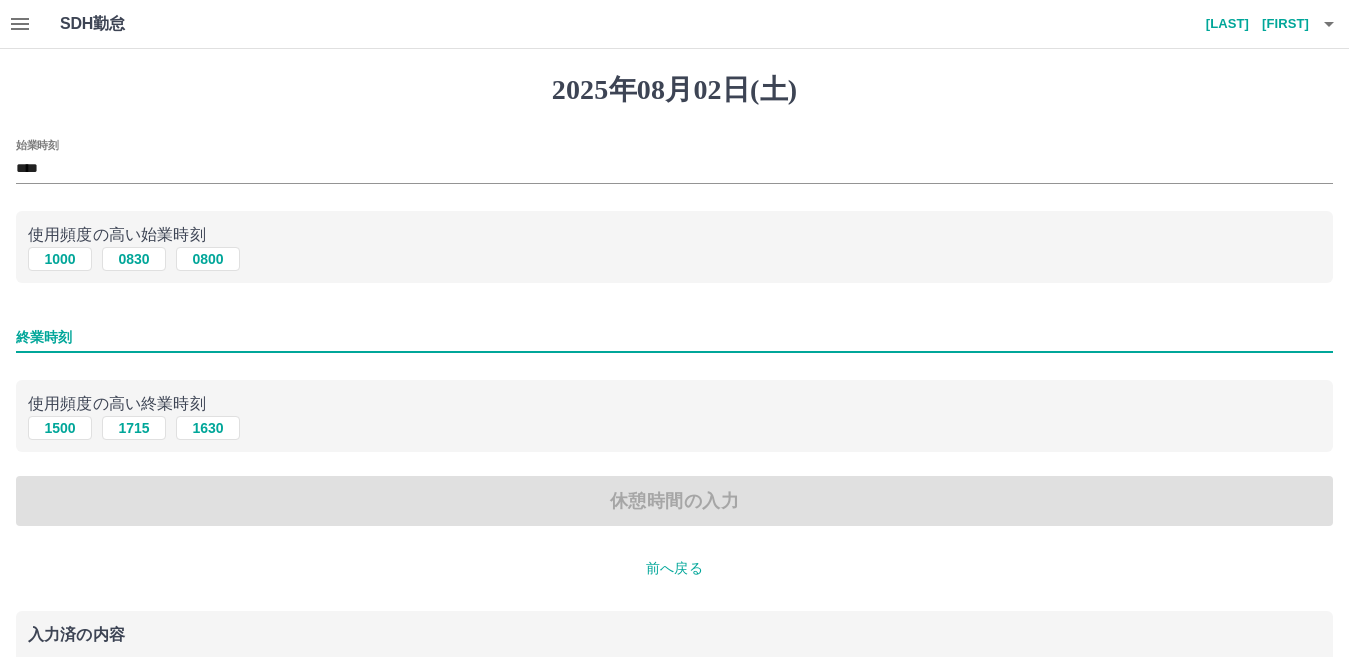 click on "終業時刻" at bounding box center [674, 337] 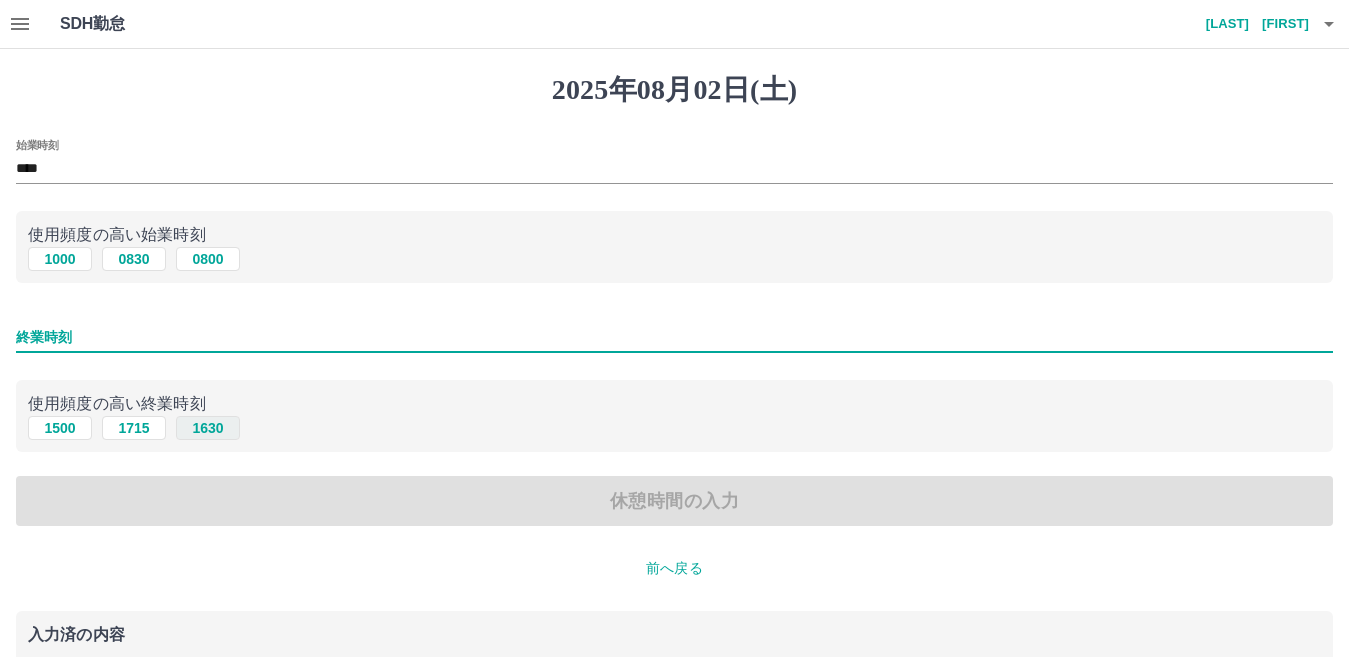 type on "****" 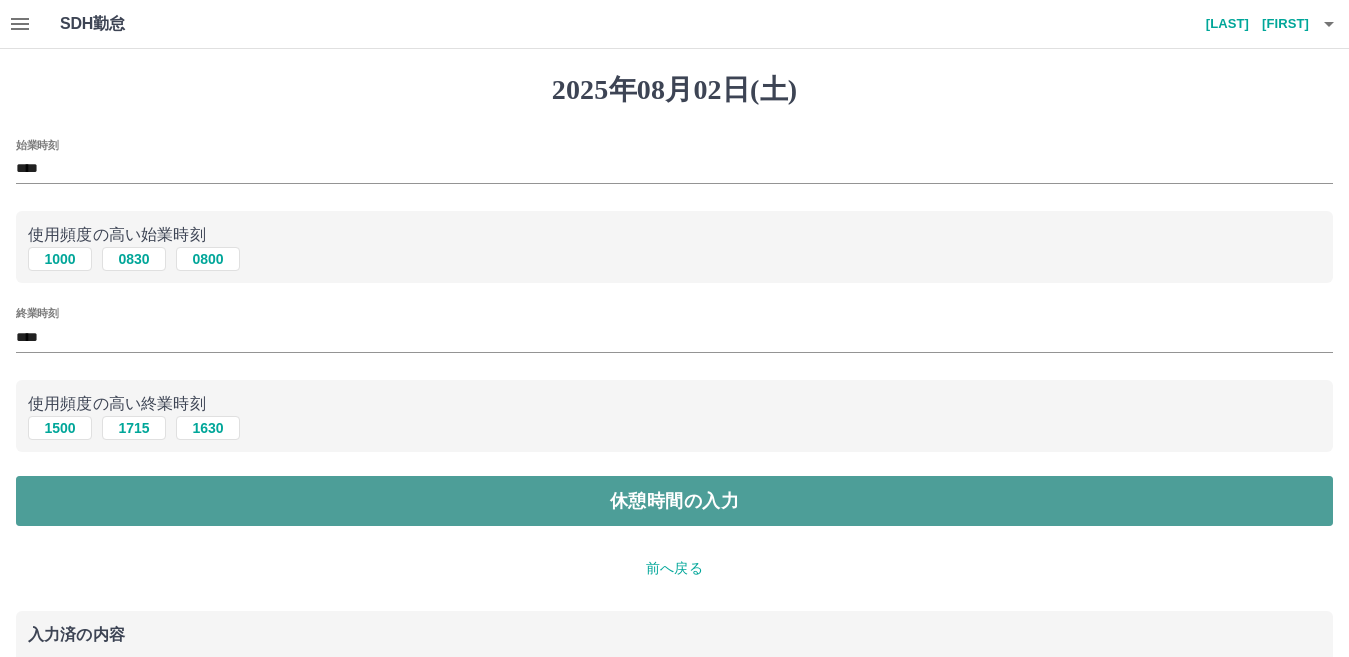 click on "休憩時間の入力" at bounding box center (674, 501) 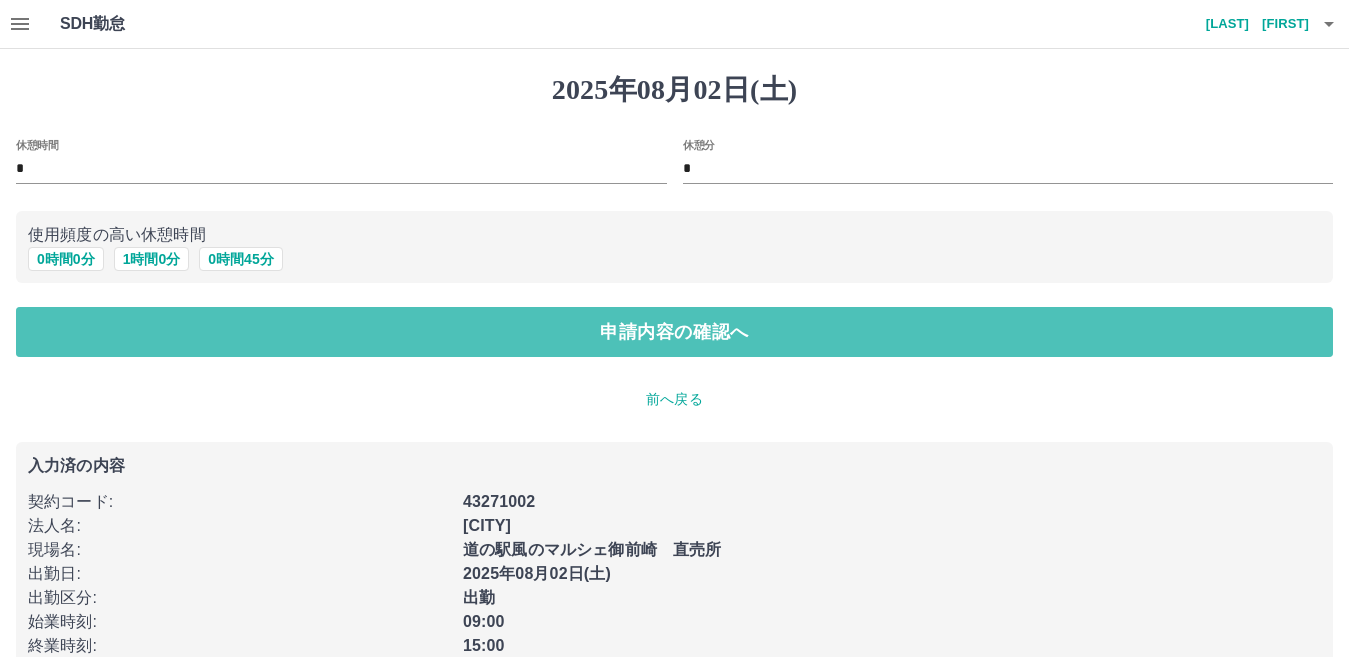 drag, startPoint x: 591, startPoint y: 330, endPoint x: 581, endPoint y: 343, distance: 16.40122 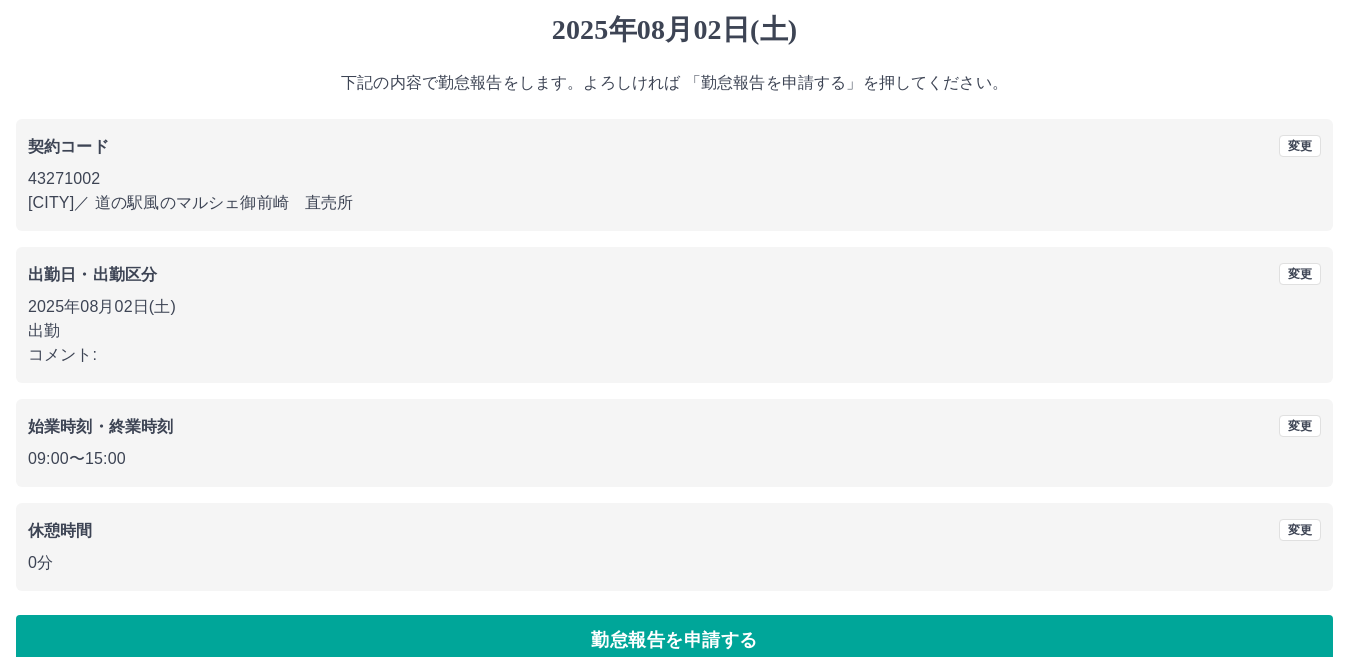scroll, scrollTop: 92, scrollLeft: 0, axis: vertical 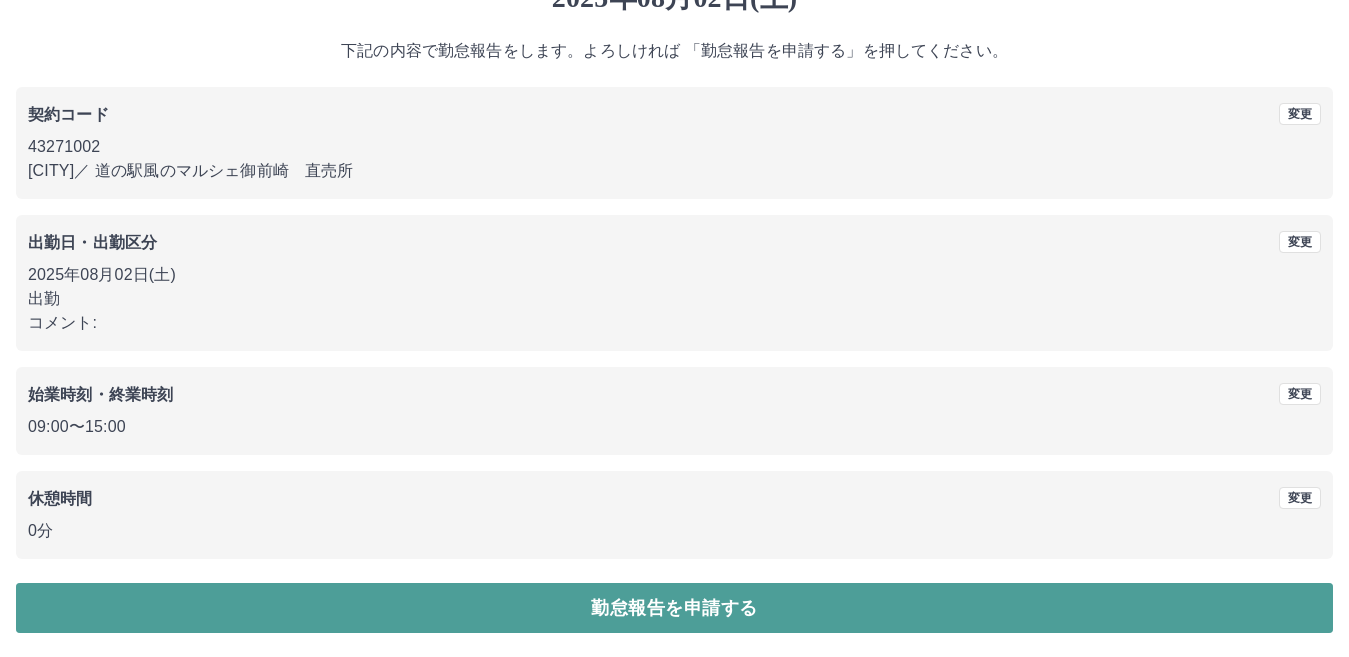 click on "勤怠報告を申請する" at bounding box center [674, 608] 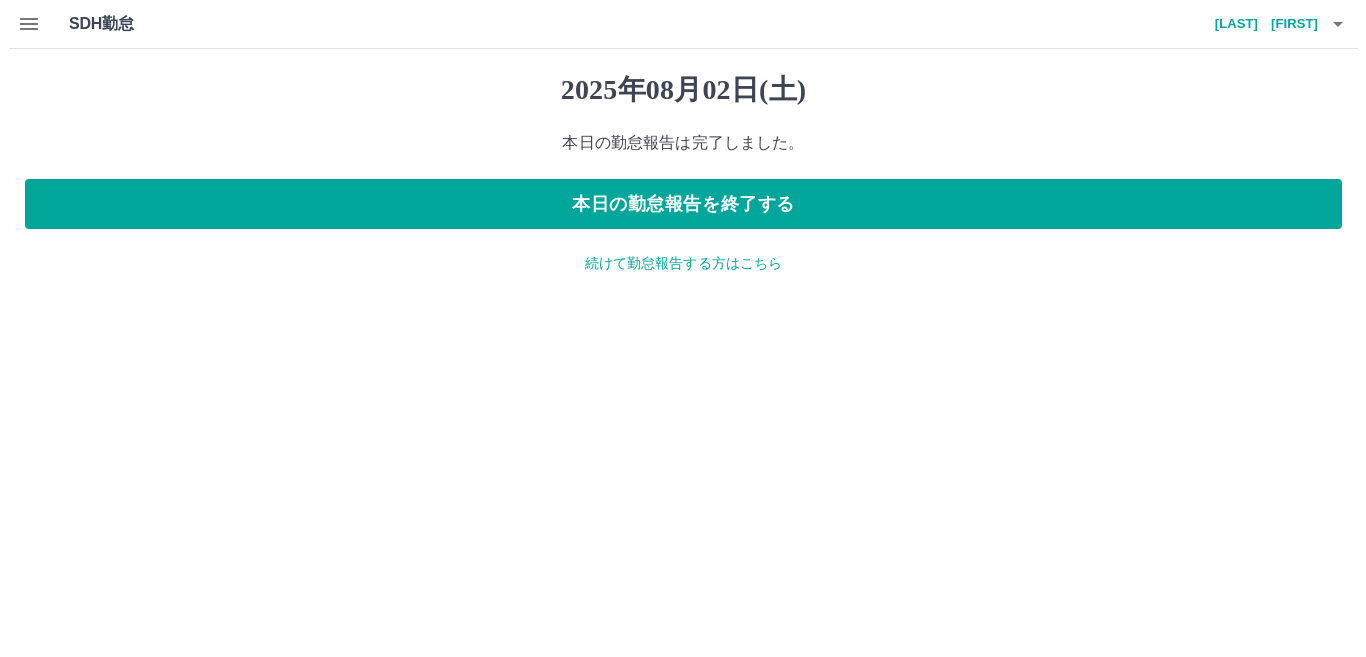 scroll, scrollTop: 0, scrollLeft: 0, axis: both 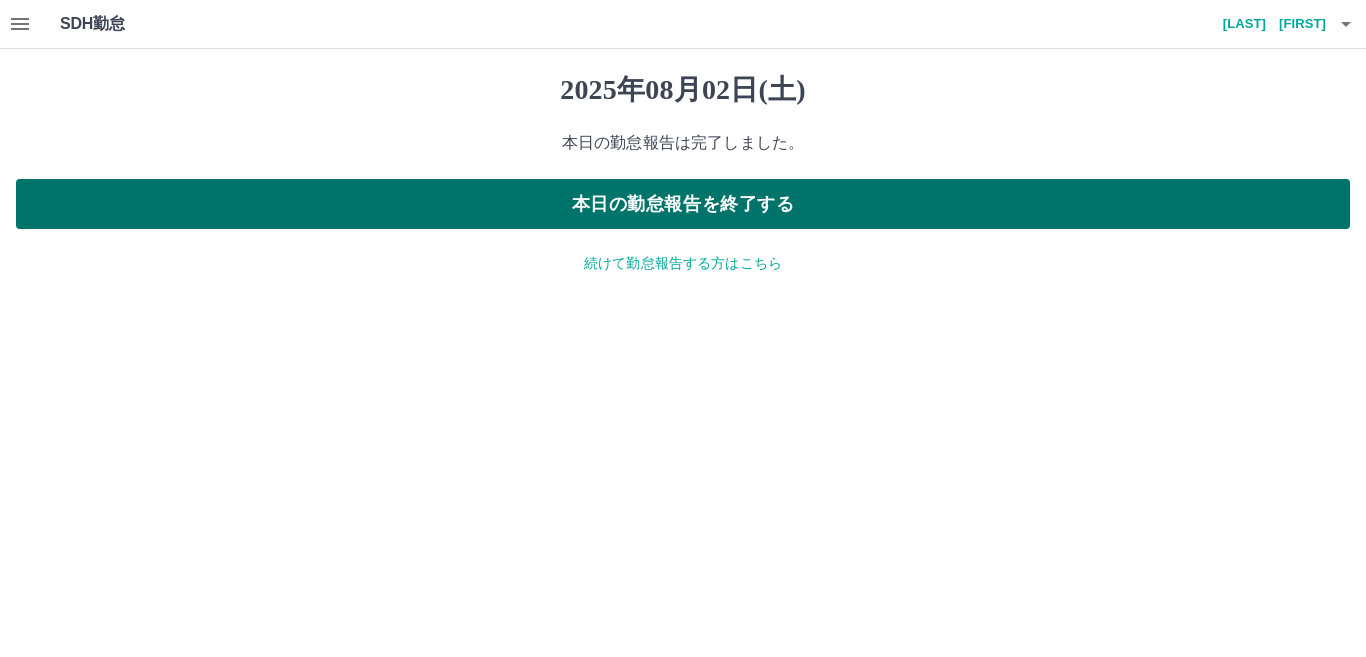 click on "本日の勤怠報告を終了する" at bounding box center [683, 204] 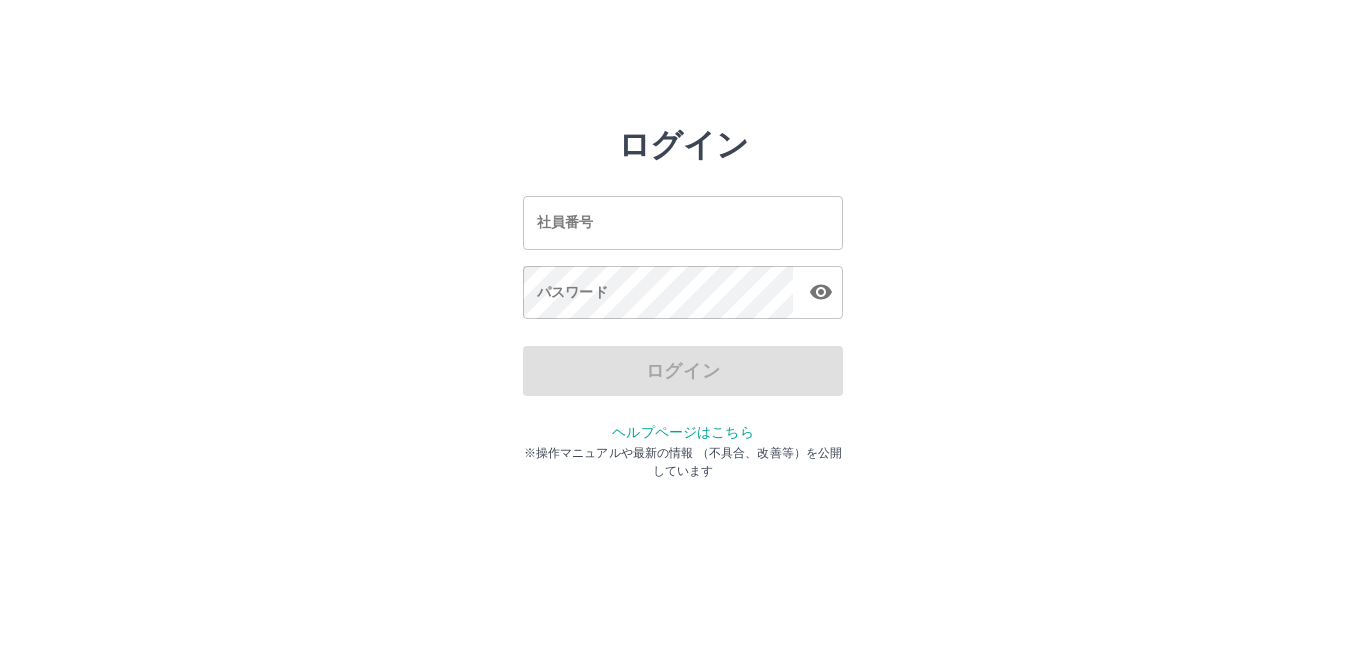 scroll, scrollTop: 0, scrollLeft: 0, axis: both 